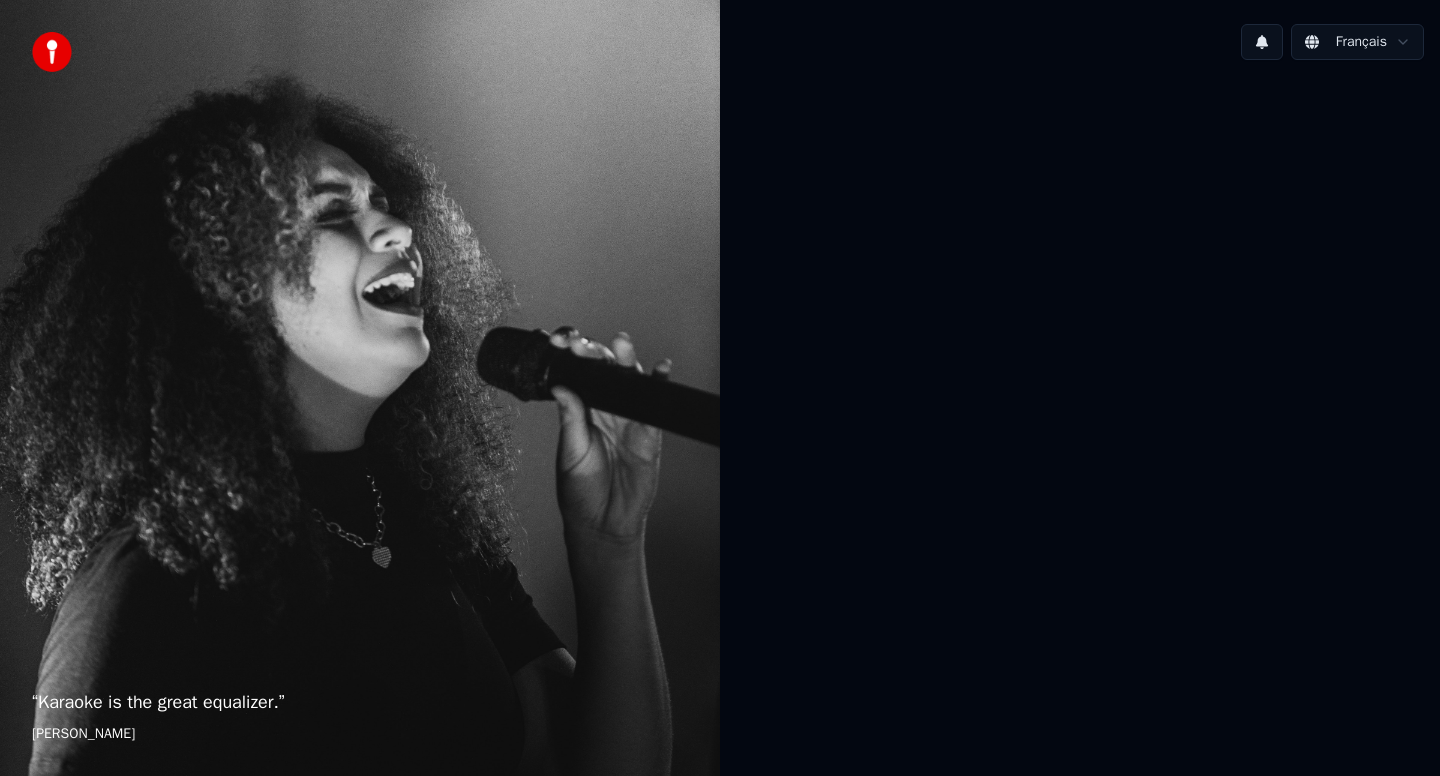 scroll, scrollTop: 0, scrollLeft: 0, axis: both 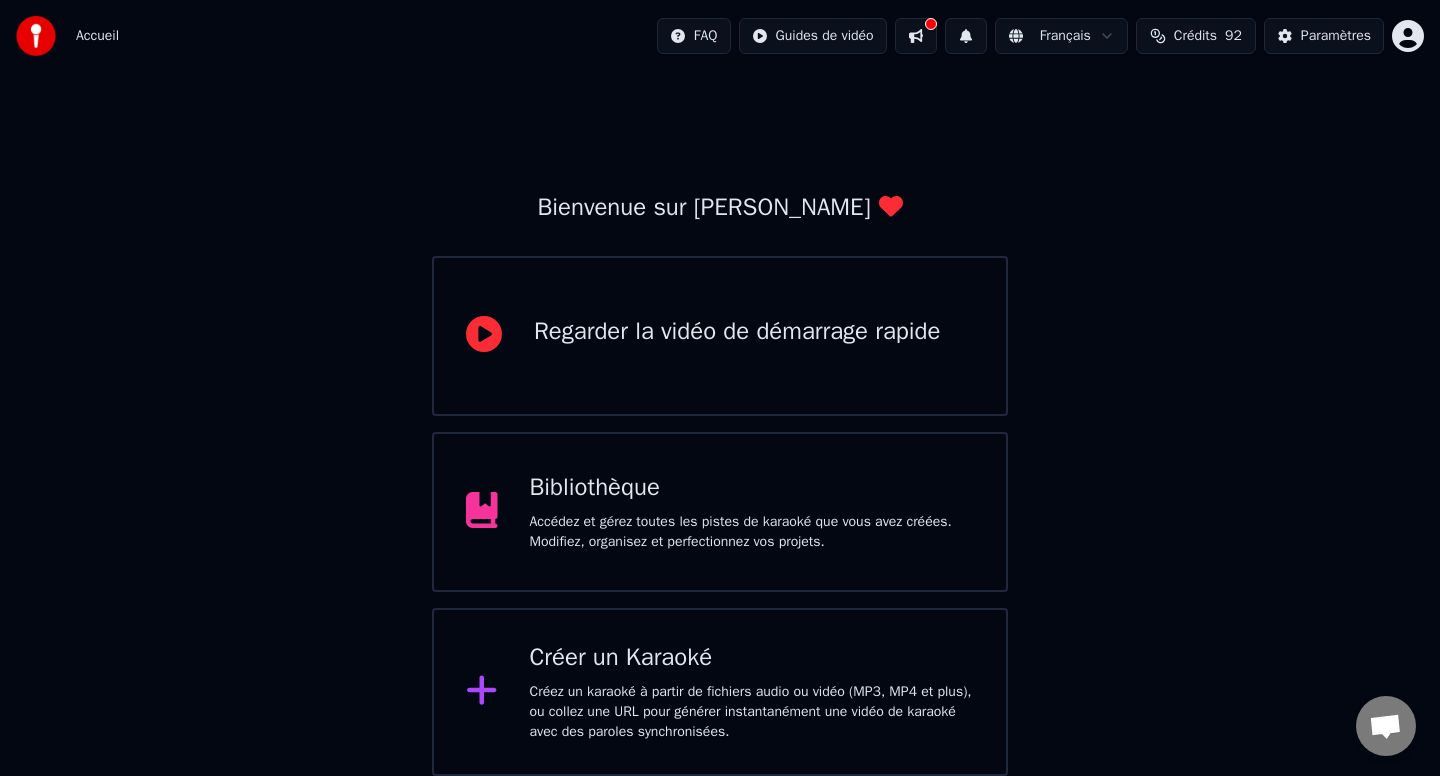 click on "Créer un Karaoké" at bounding box center [752, 658] 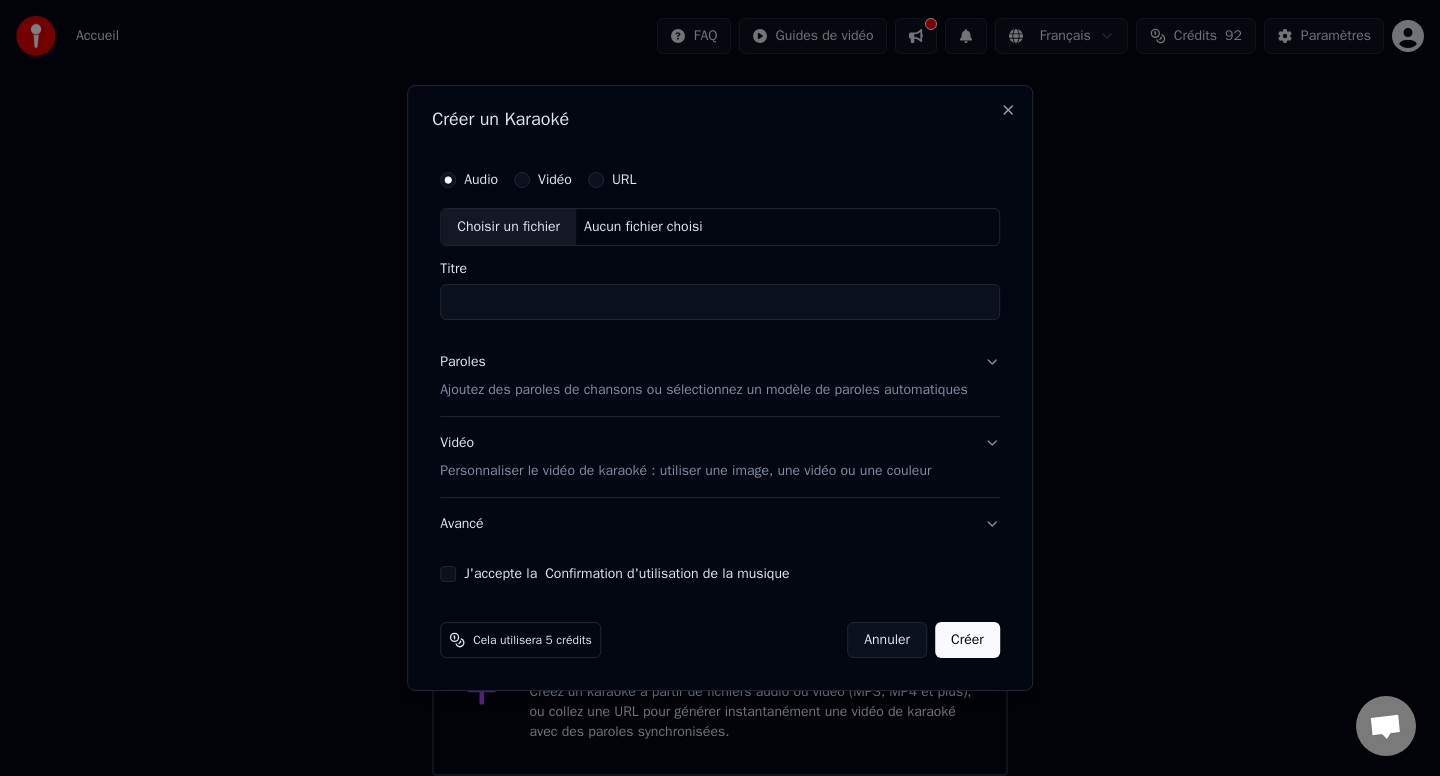 click on "Choisir un fichier" at bounding box center [508, 227] 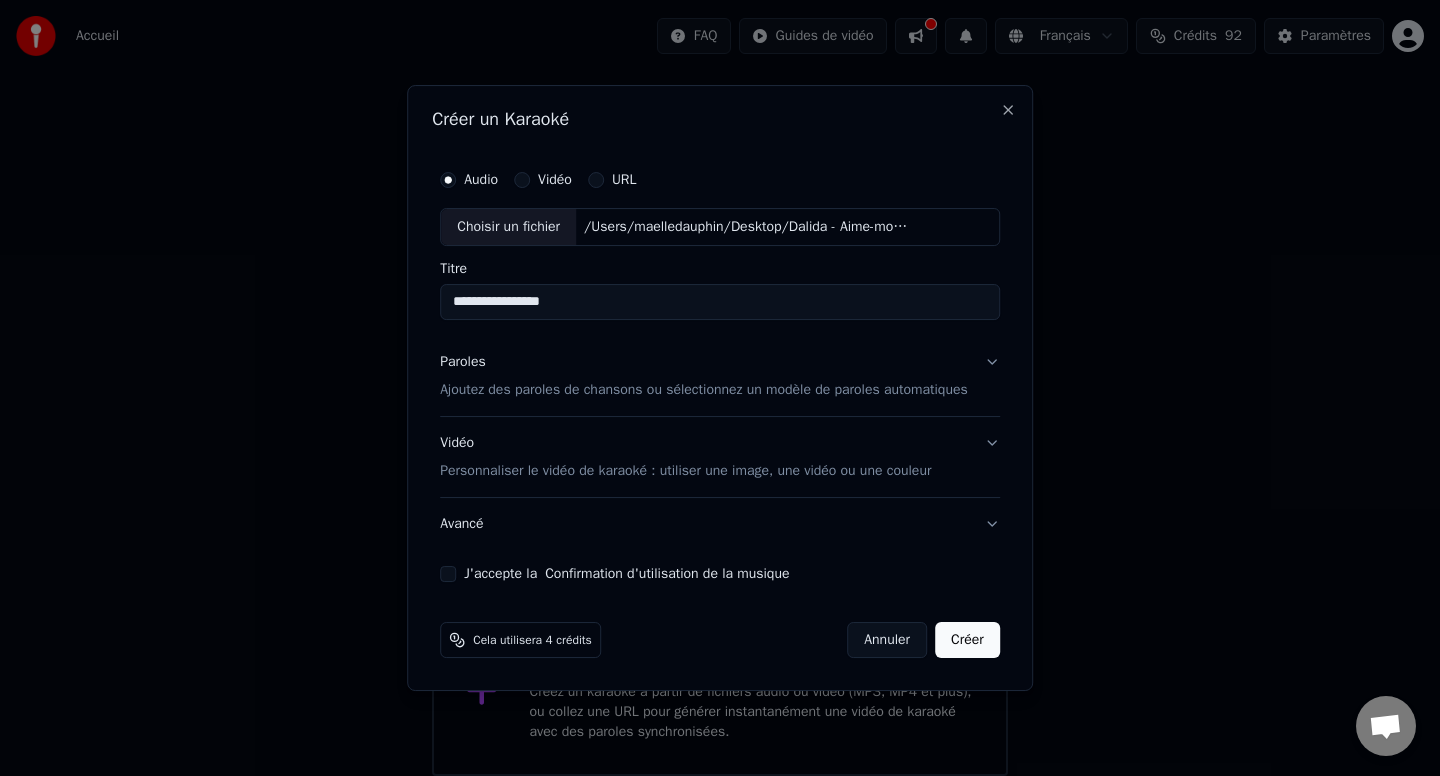 drag, startPoint x: 600, startPoint y: 311, endPoint x: 570, endPoint y: 302, distance: 31.320919 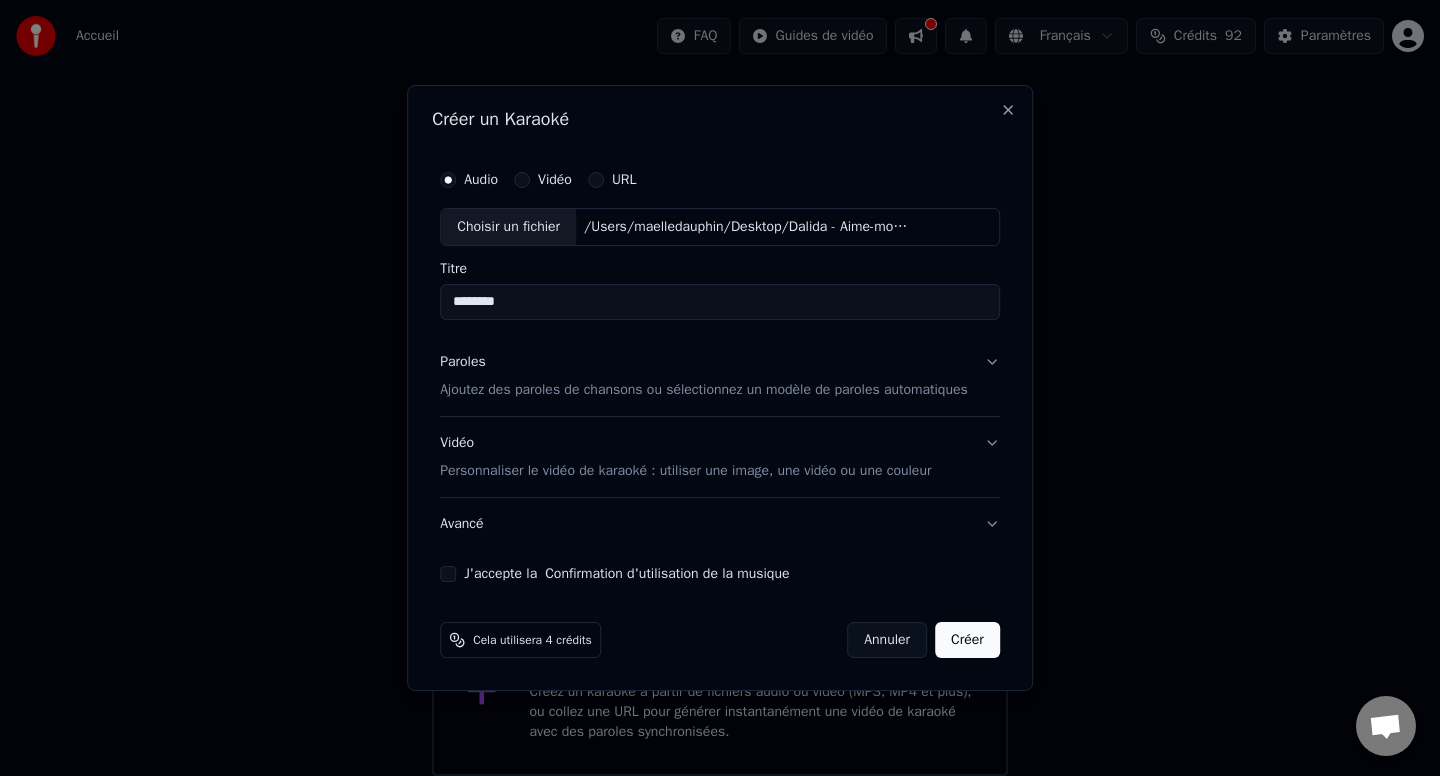 click on "********" at bounding box center [720, 302] 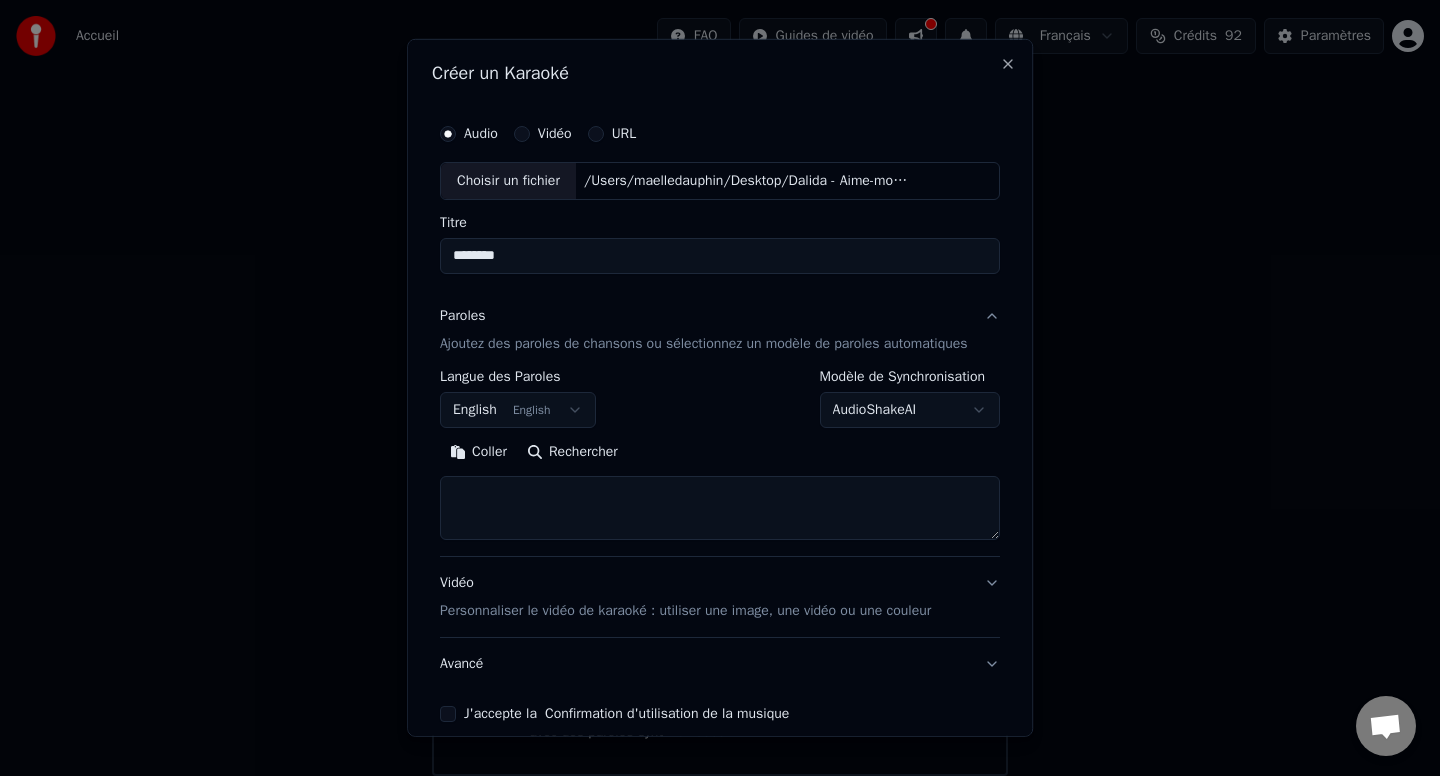 click at bounding box center [720, 508] 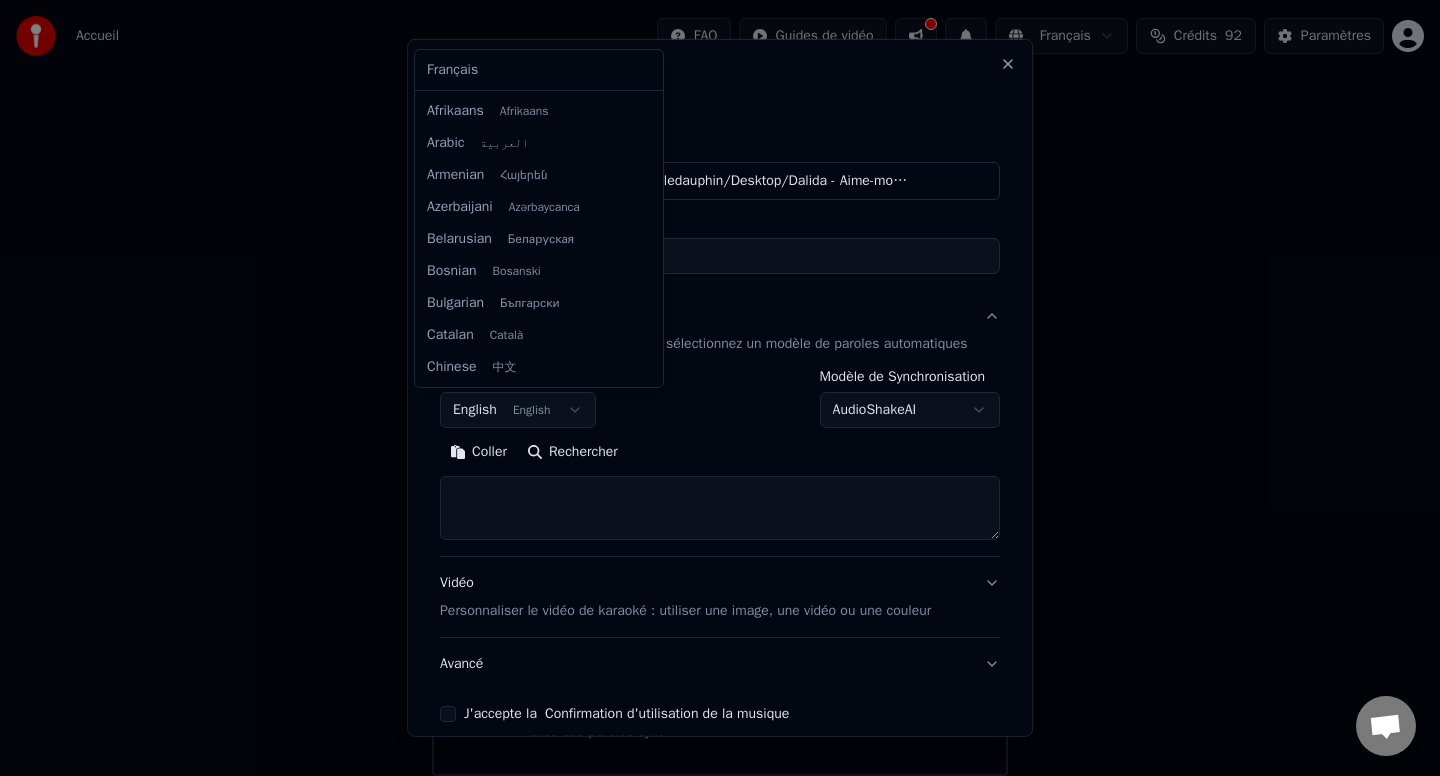 scroll, scrollTop: 160, scrollLeft: 0, axis: vertical 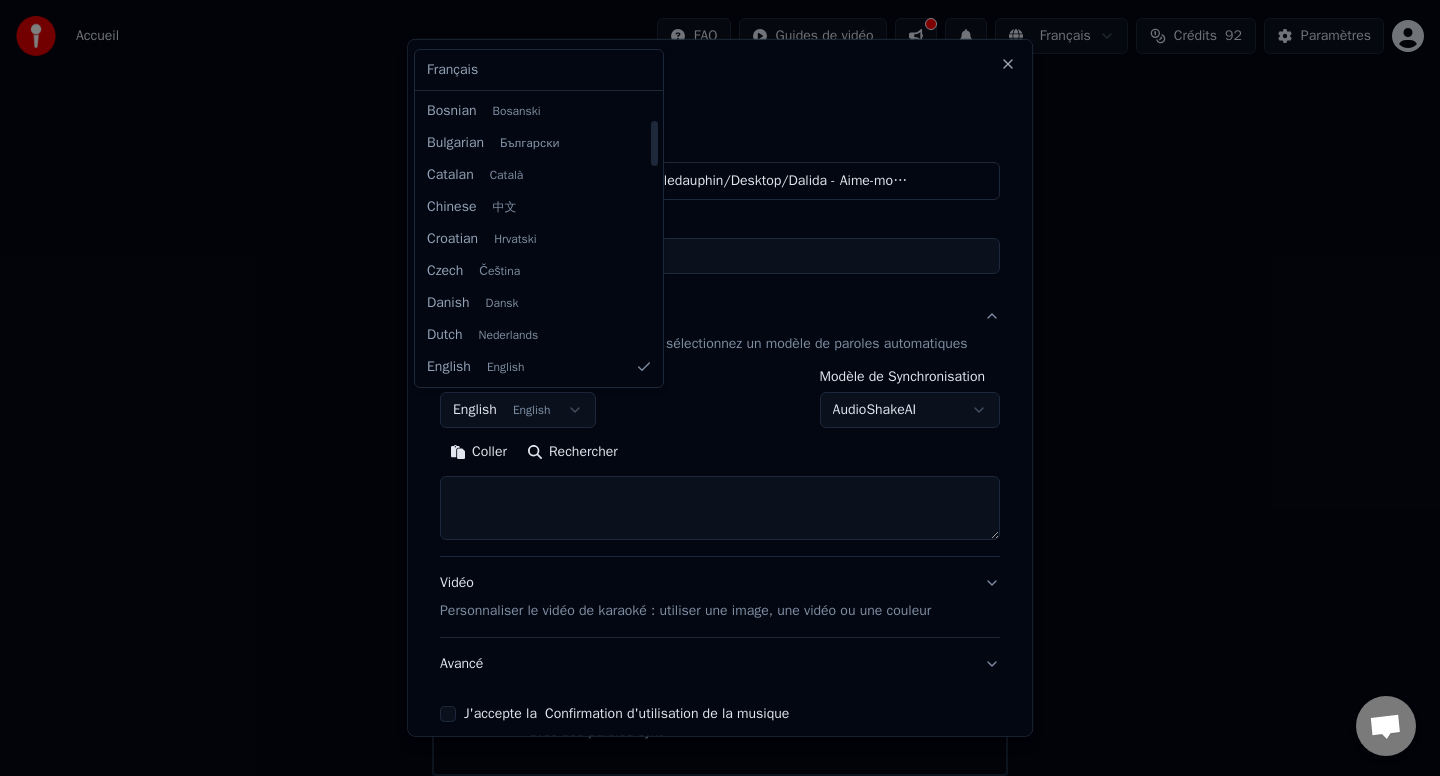 select on "**" 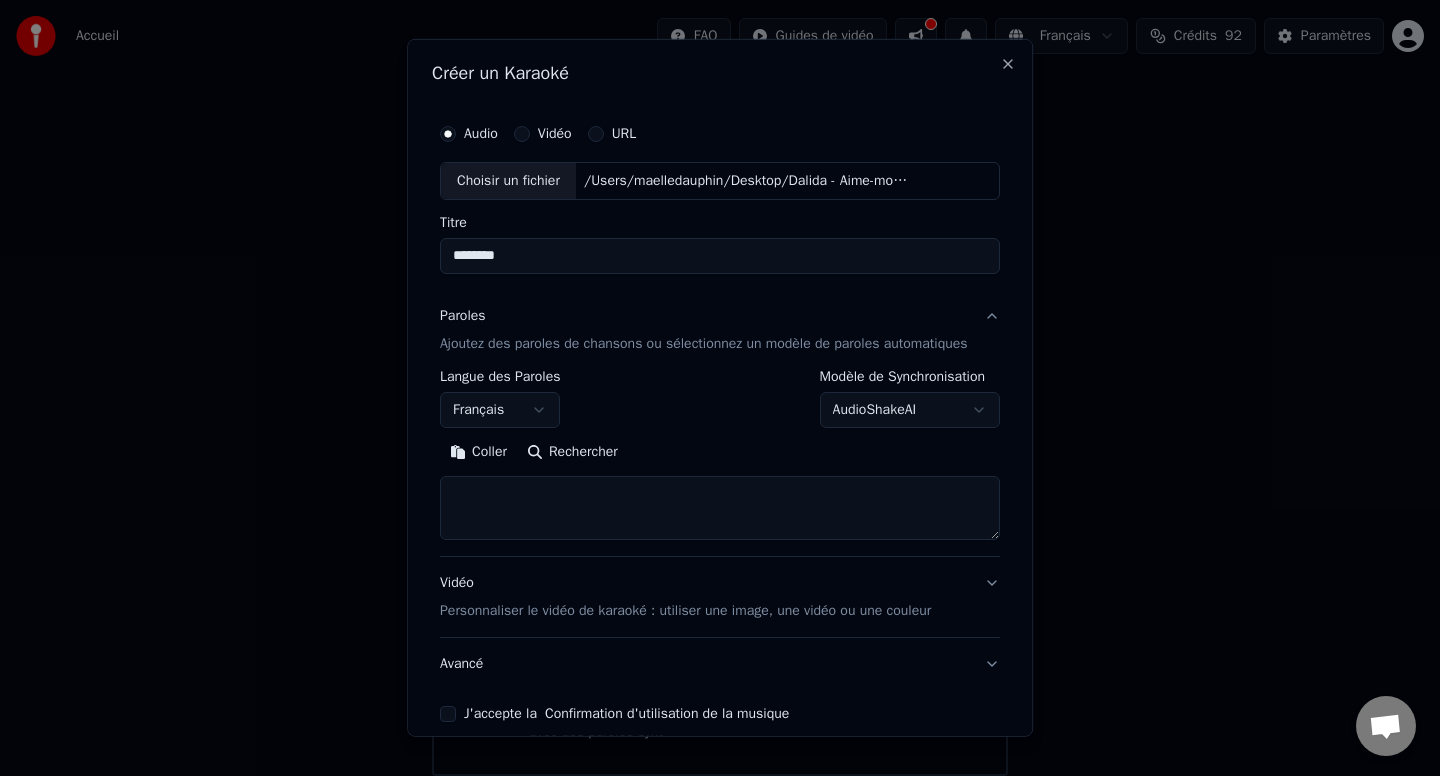 click at bounding box center [720, 508] 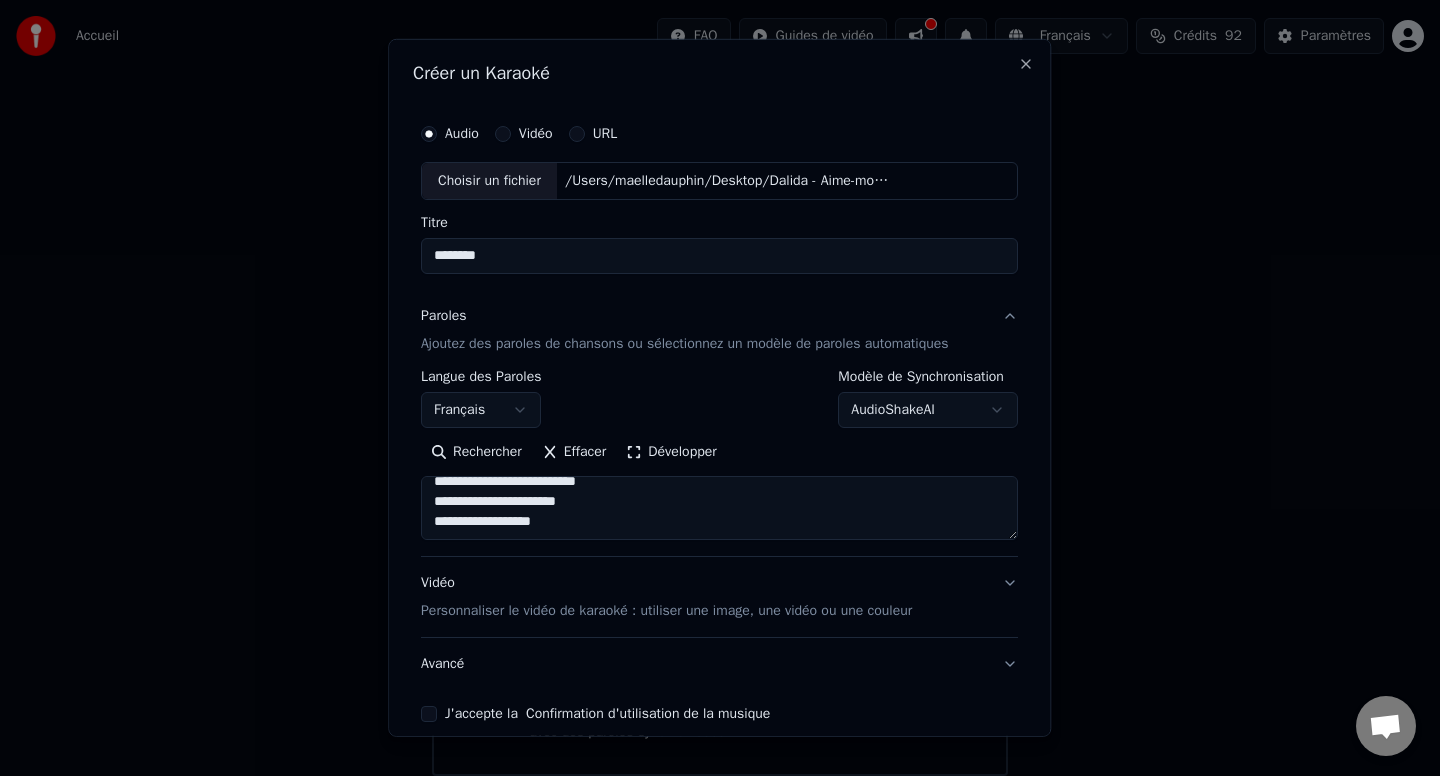 scroll, scrollTop: 394, scrollLeft: 0, axis: vertical 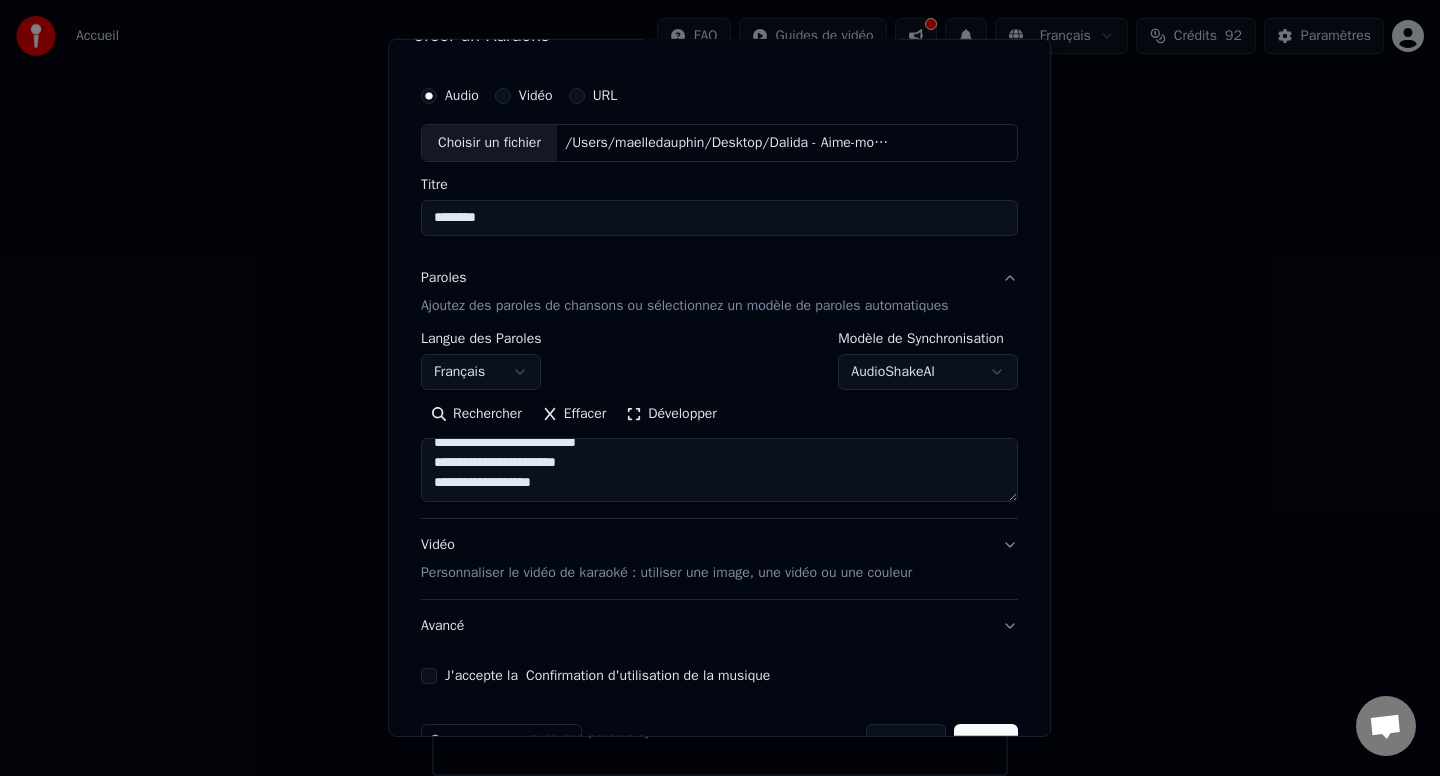 type on "**********" 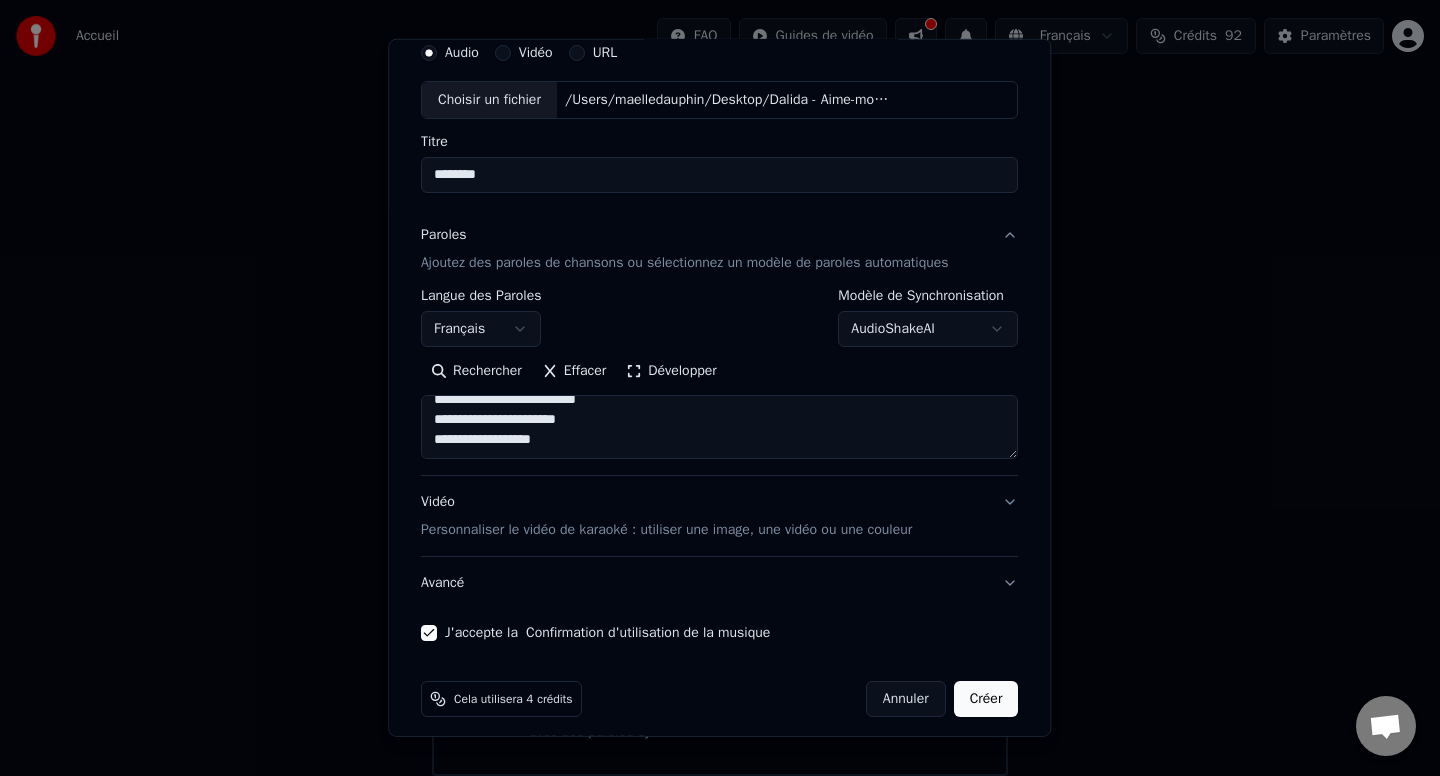 scroll, scrollTop: 94, scrollLeft: 0, axis: vertical 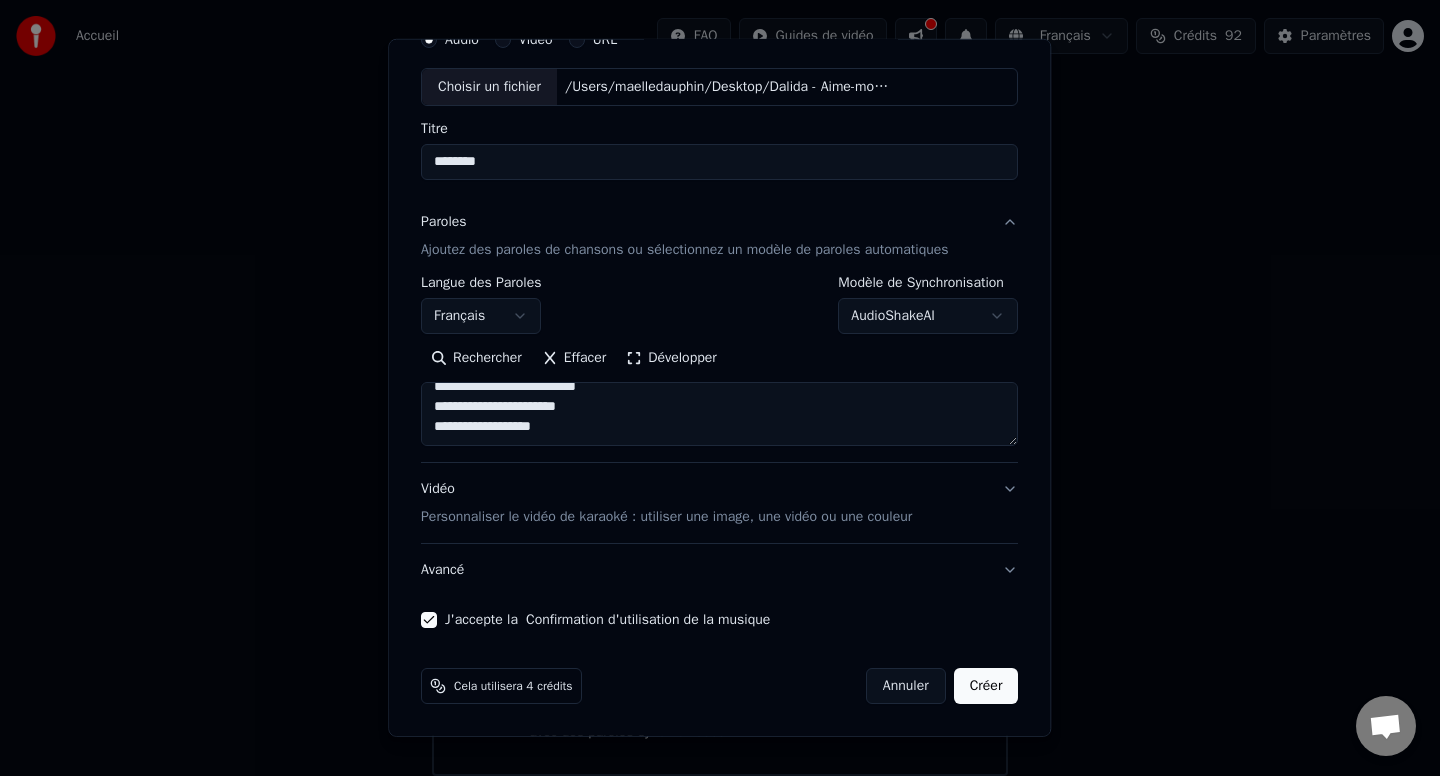 click on "Créer" at bounding box center [986, 686] 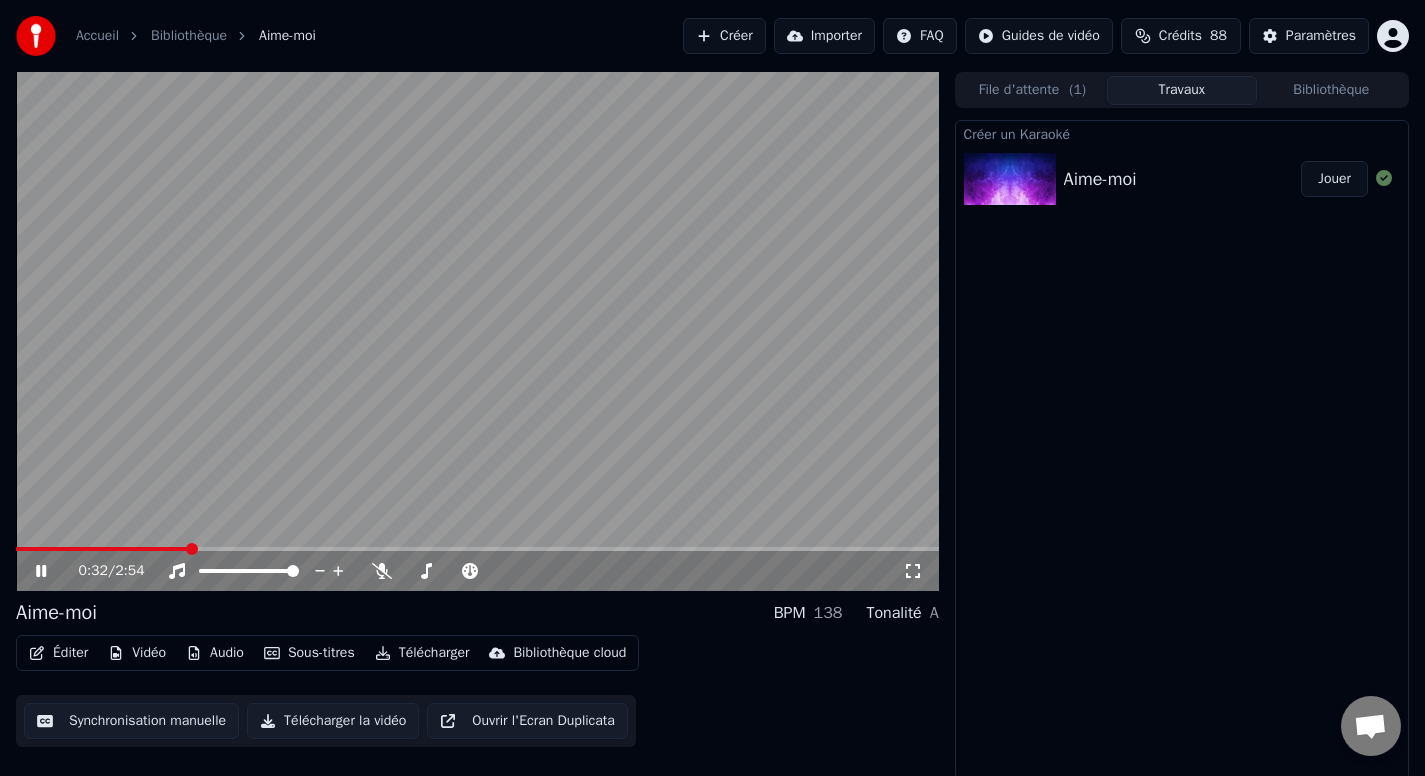click at bounding box center (477, 331) 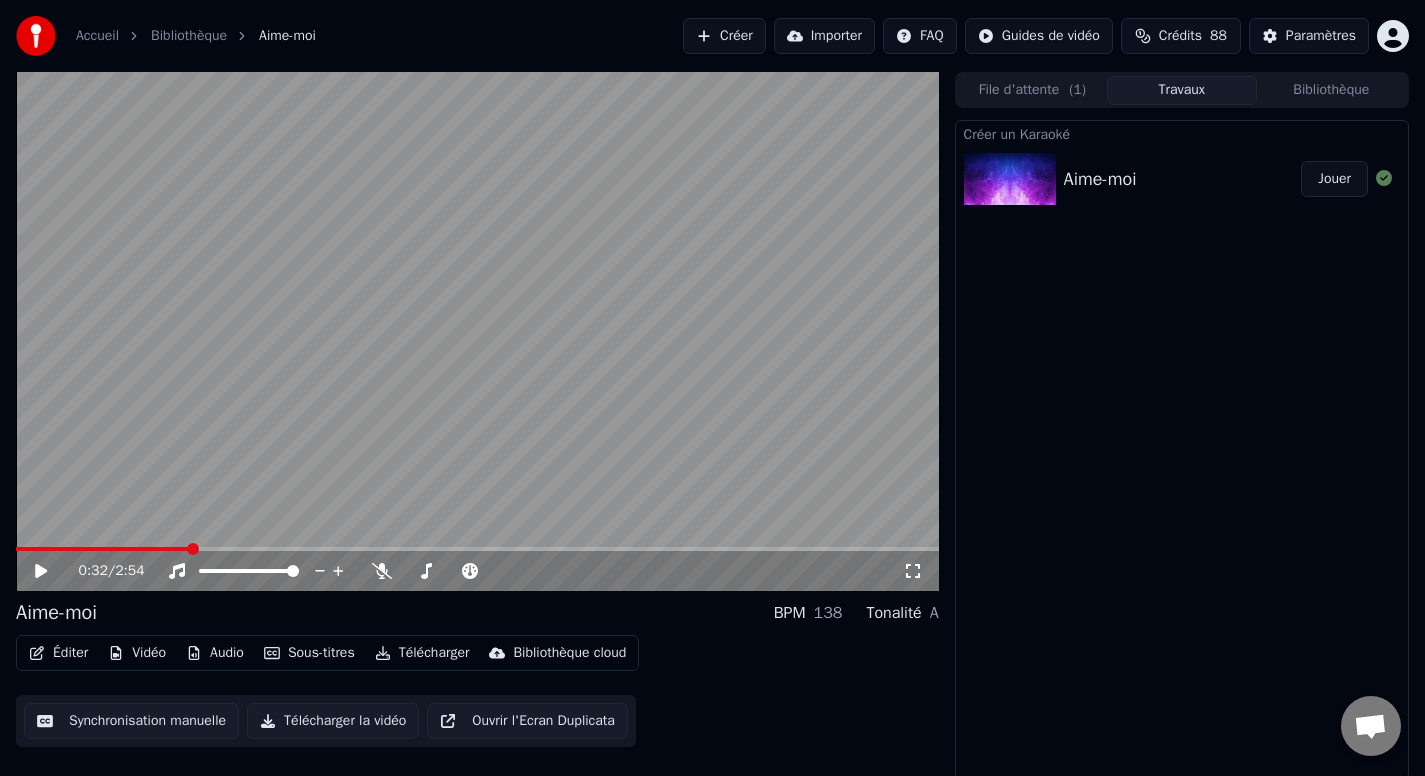 click on "Télécharger" at bounding box center [422, 653] 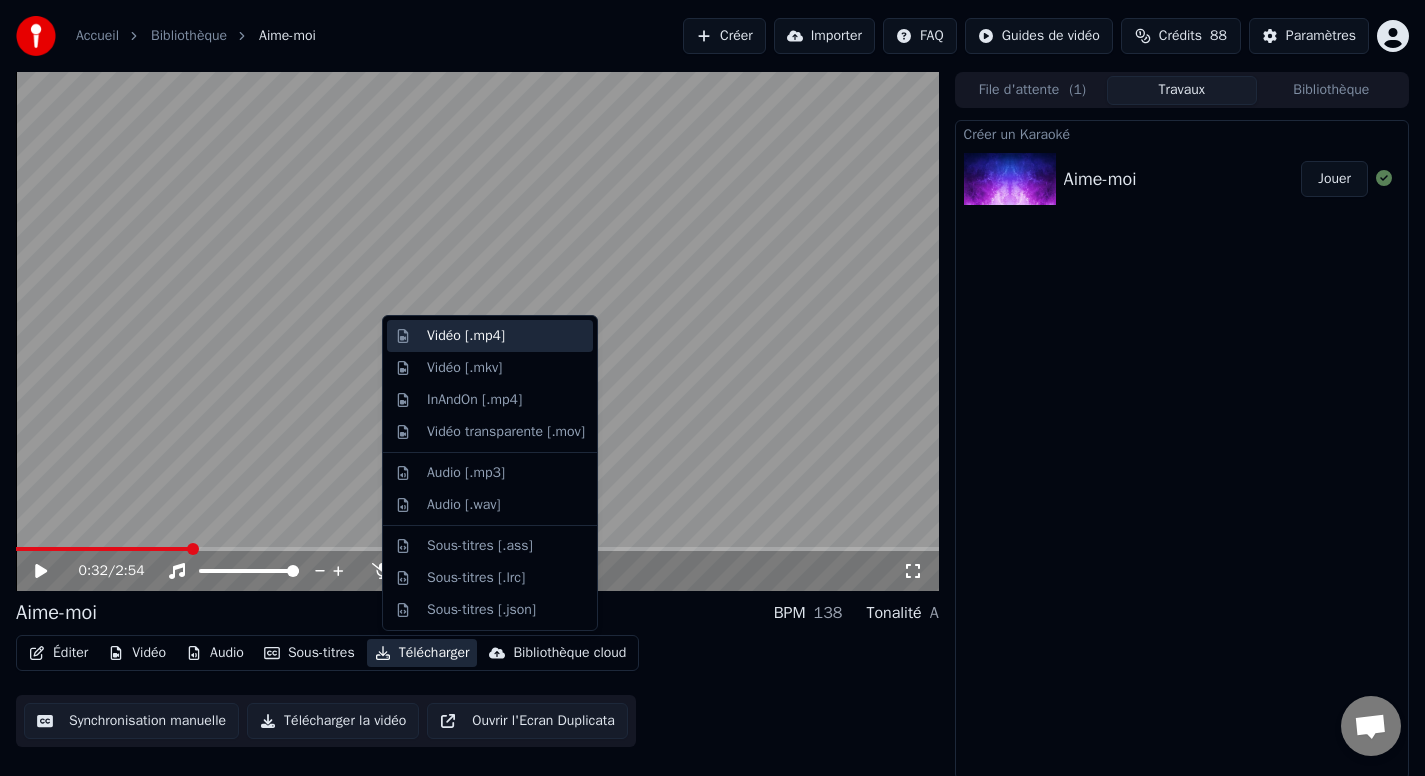 click on "Vidéo [.mp4]" at bounding box center [466, 336] 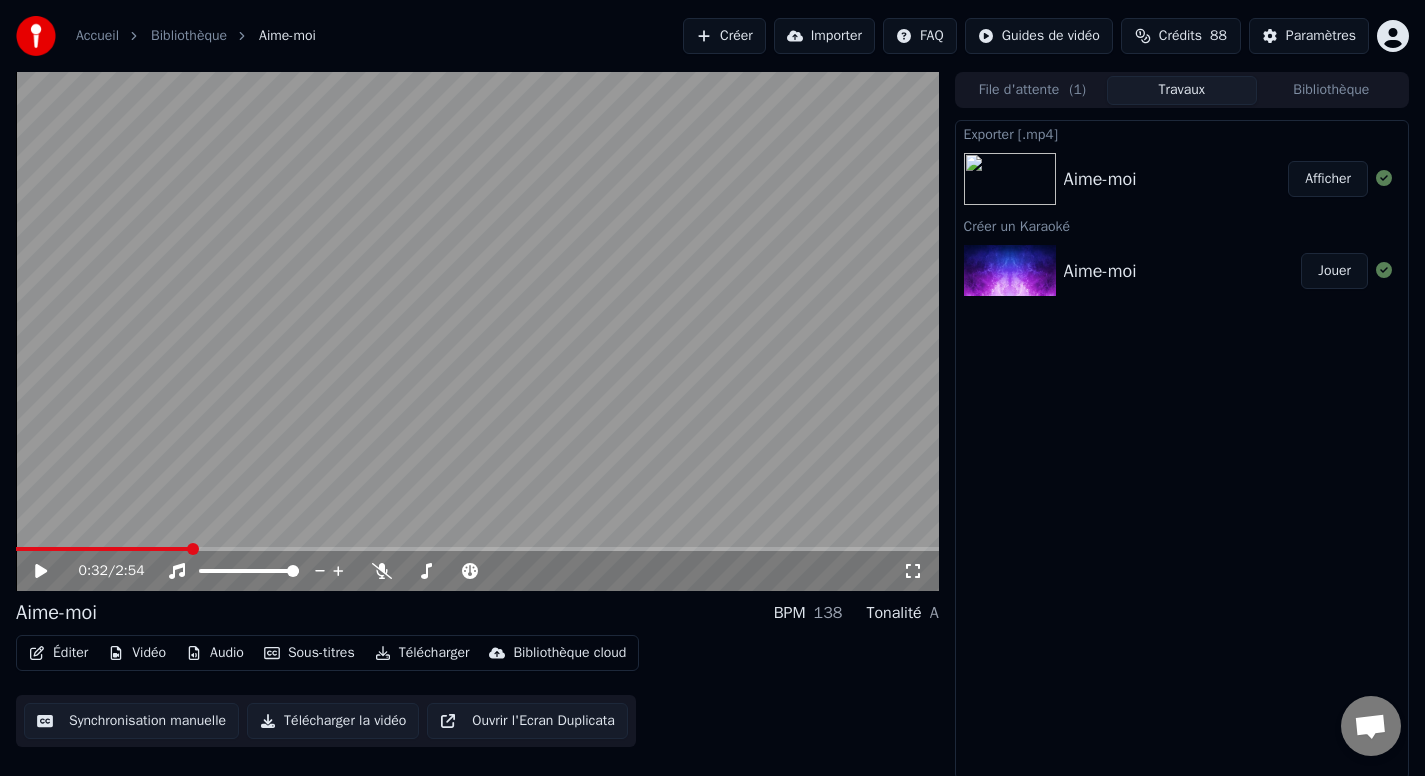 click on "Afficher" at bounding box center [1328, 179] 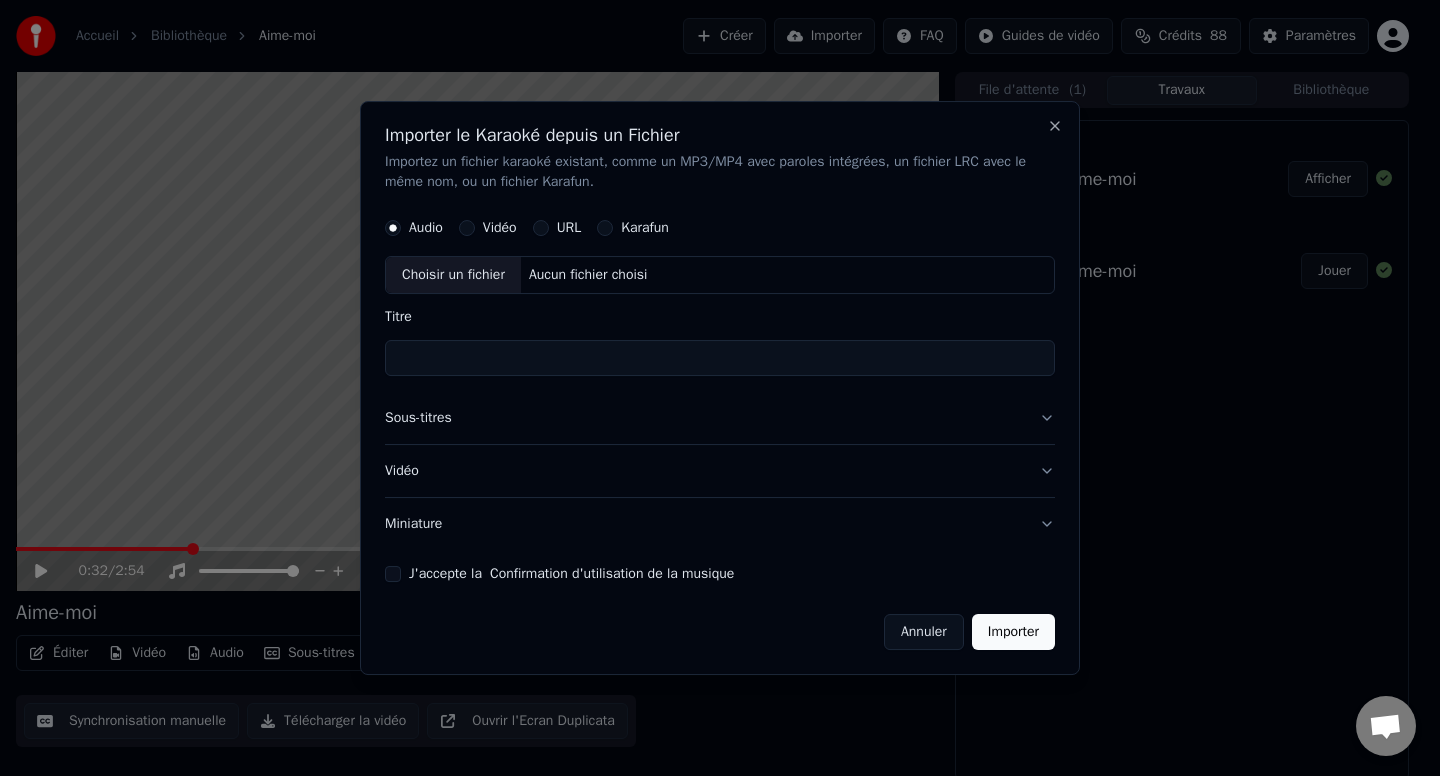 click on "Choisir un fichier" at bounding box center (453, 275) 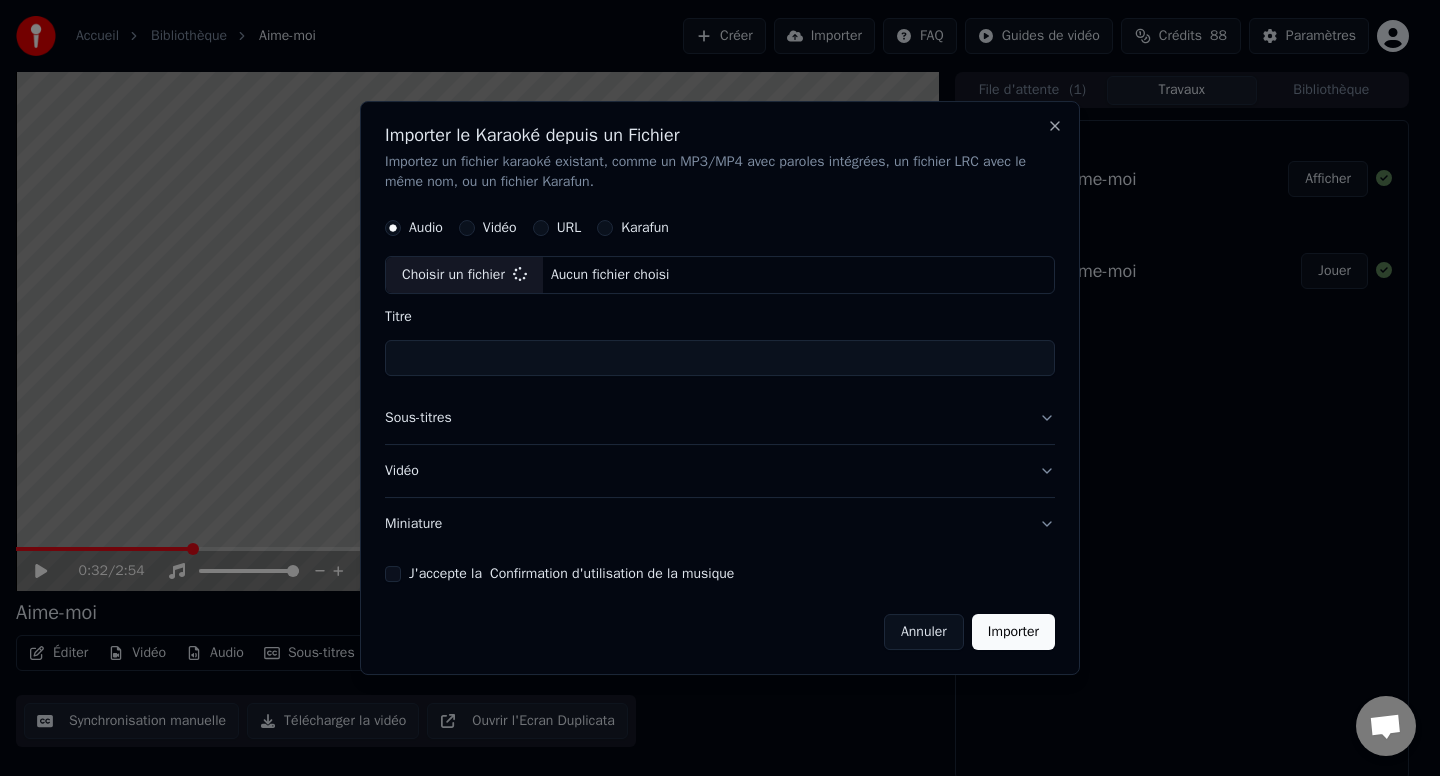type on "*******" 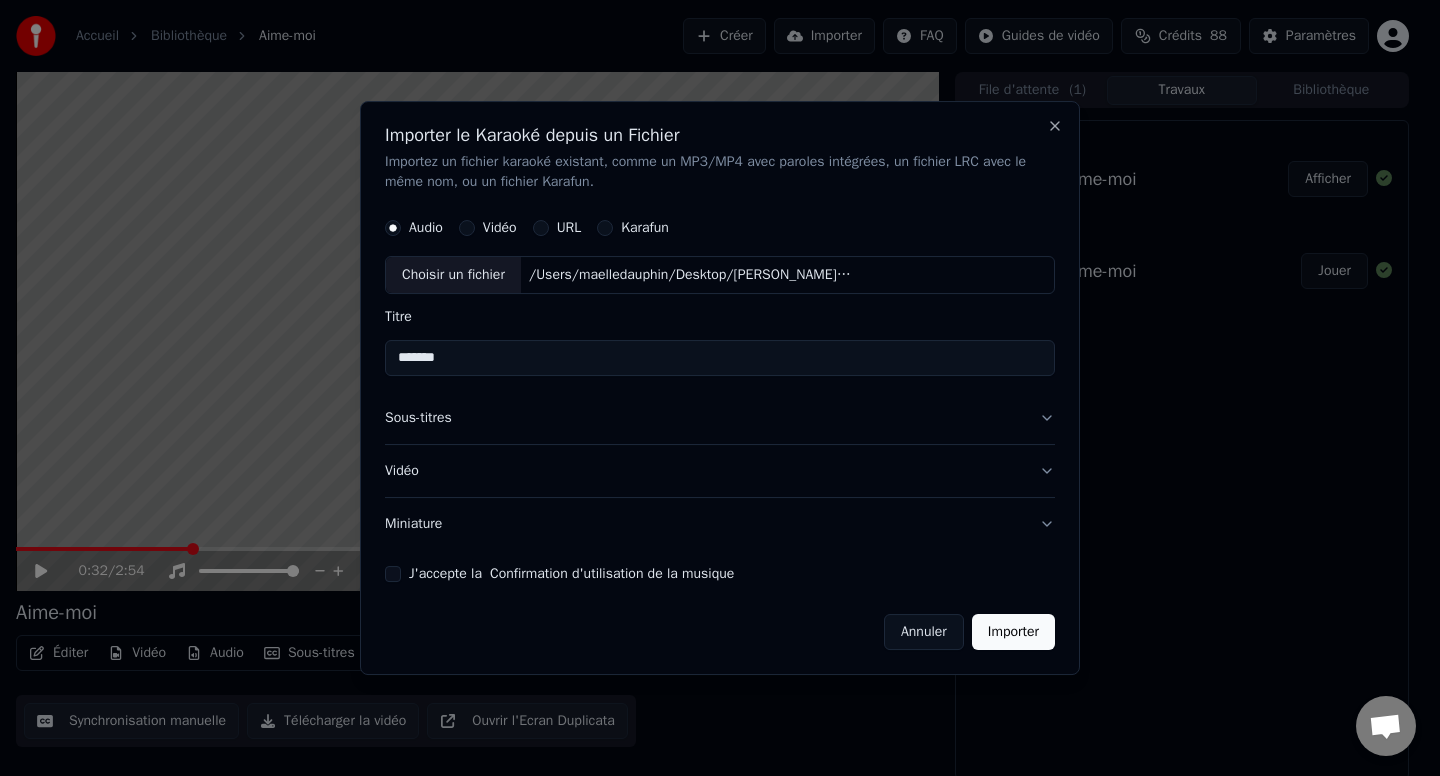 click on "Vidéo" at bounding box center (500, 228) 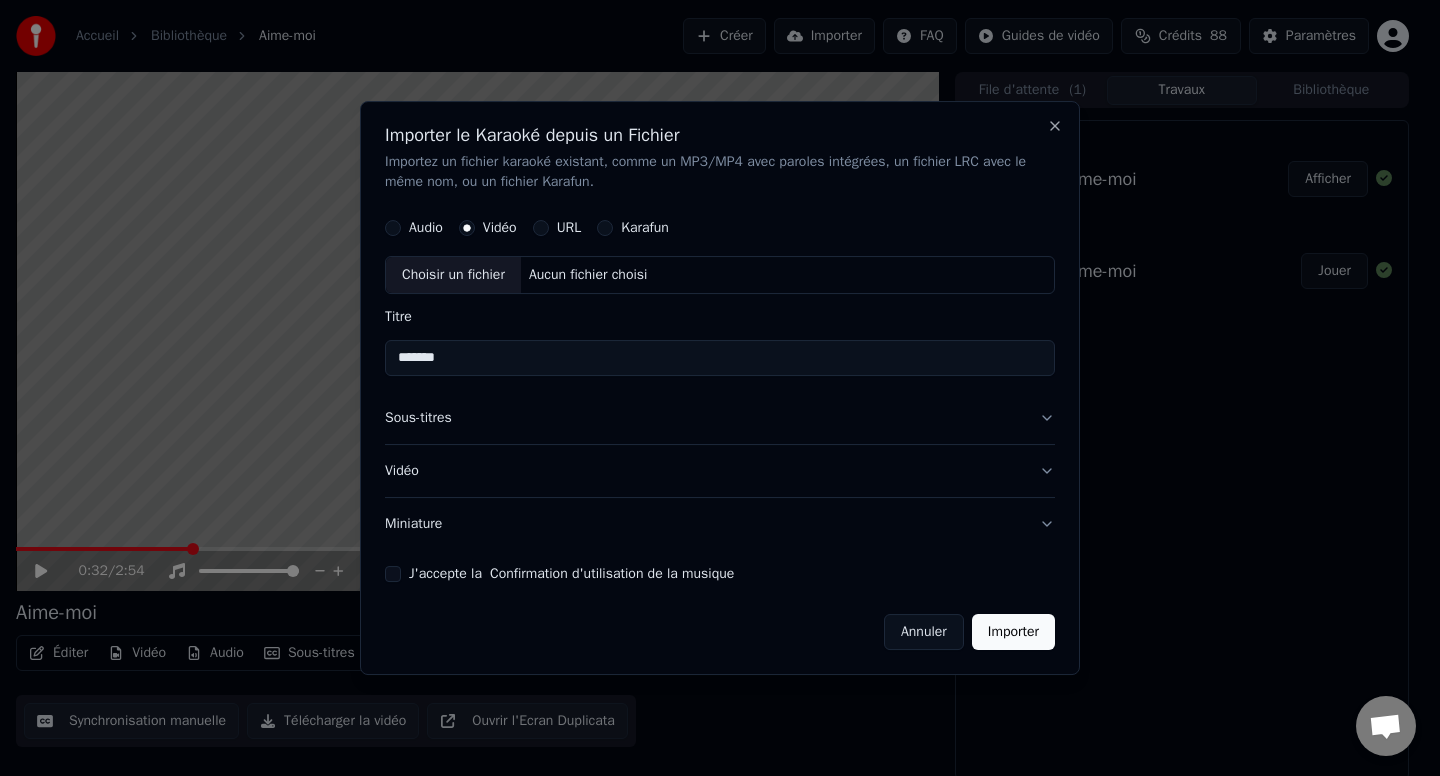 click on "Audio" at bounding box center (426, 228) 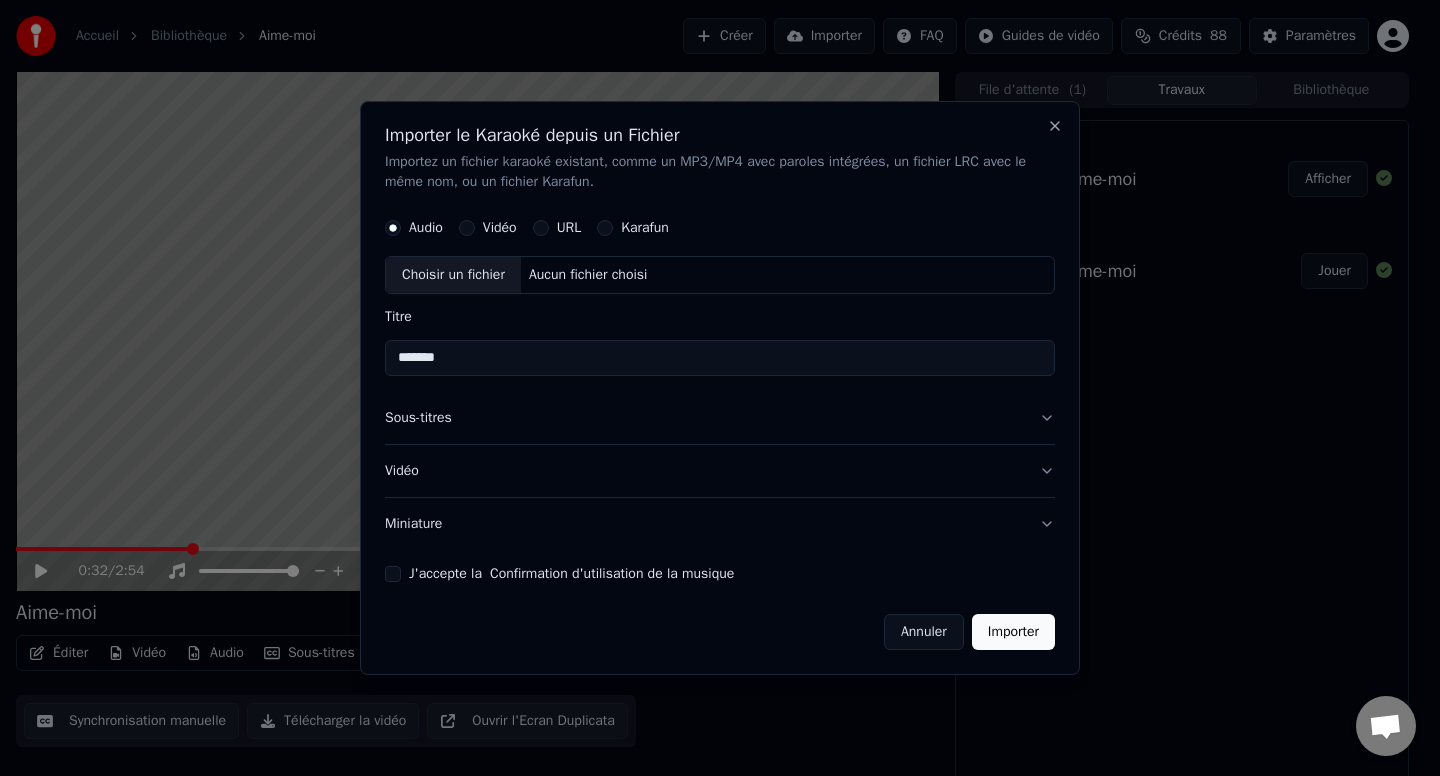 click on "Karafun" at bounding box center (605, 228) 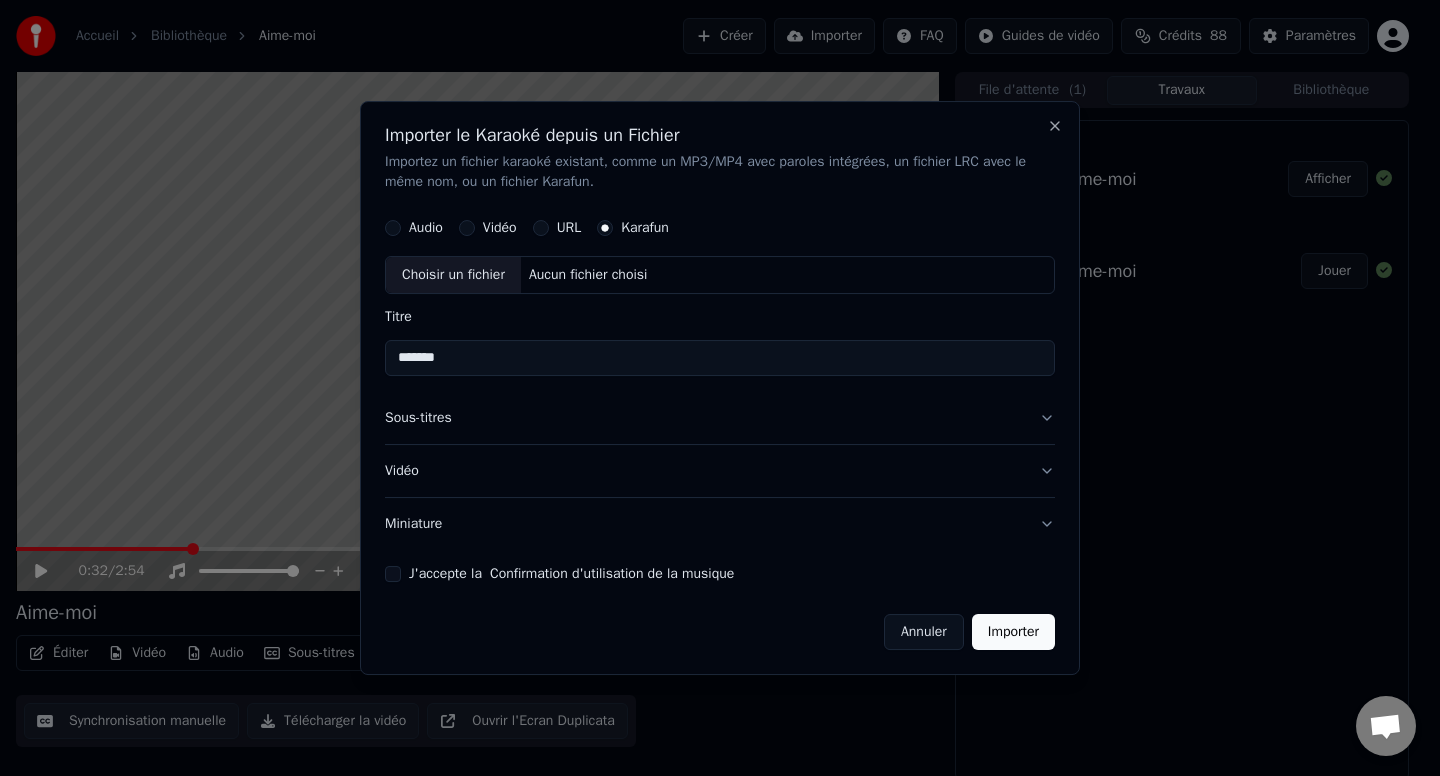 click on "Audio Vidéo URL Karafun" at bounding box center (720, 228) 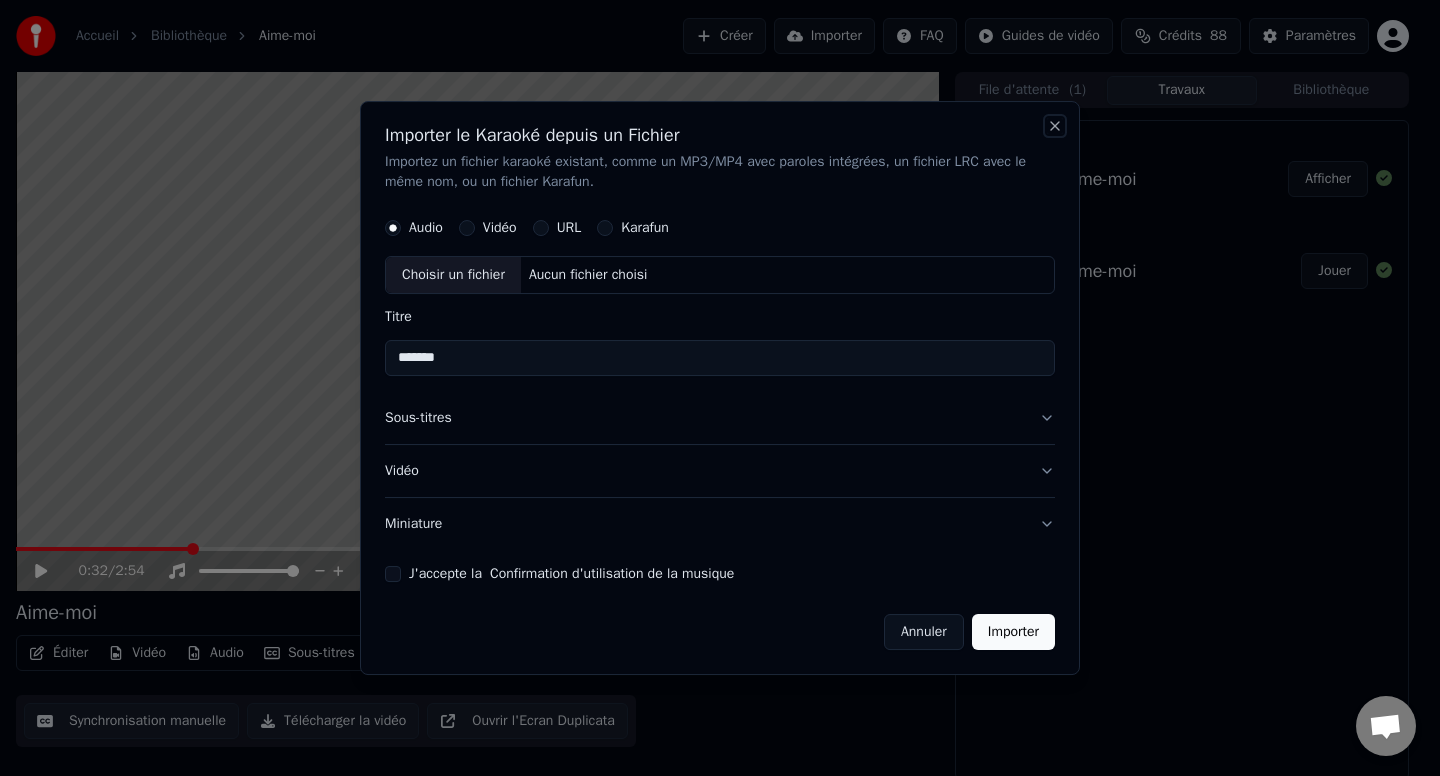 click on "Close" at bounding box center (1055, 126) 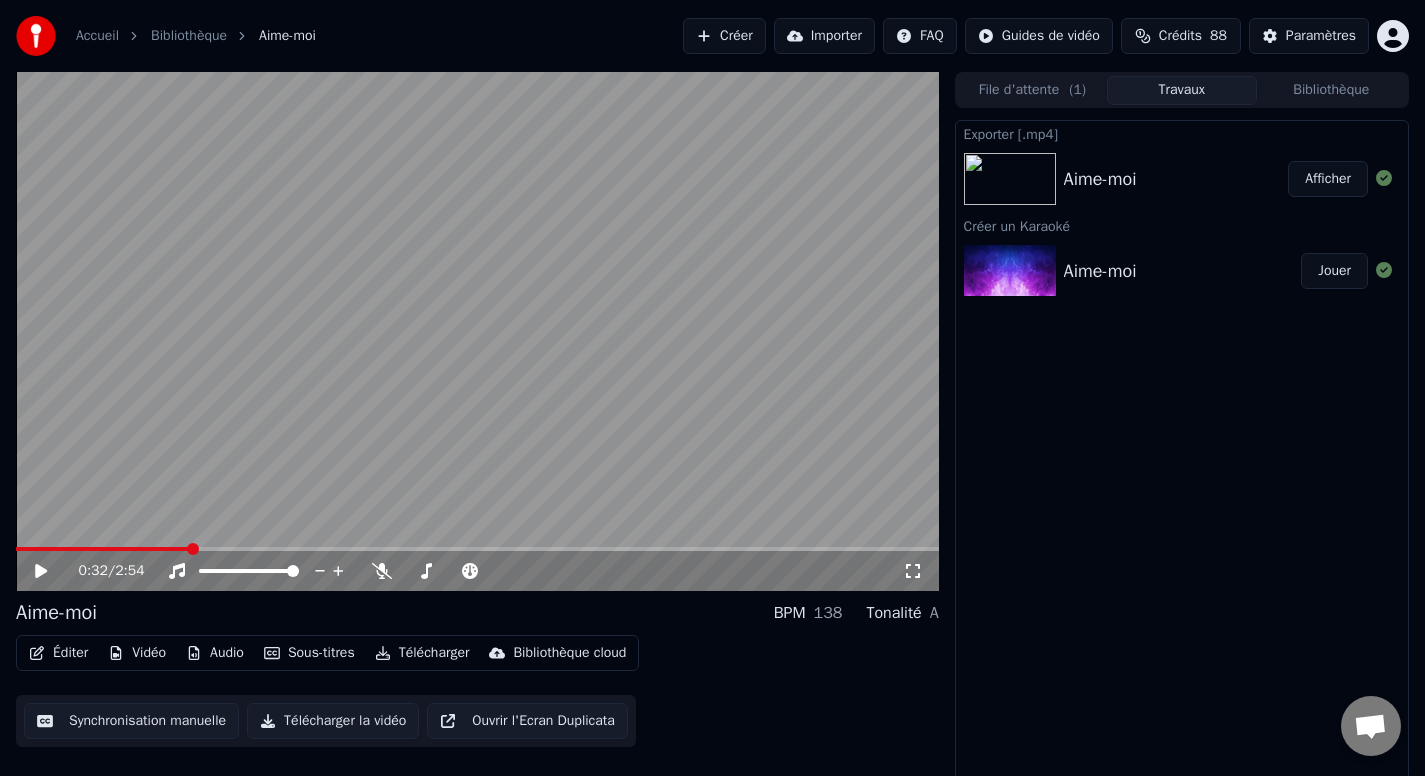 click on "Accueil" at bounding box center [97, 36] 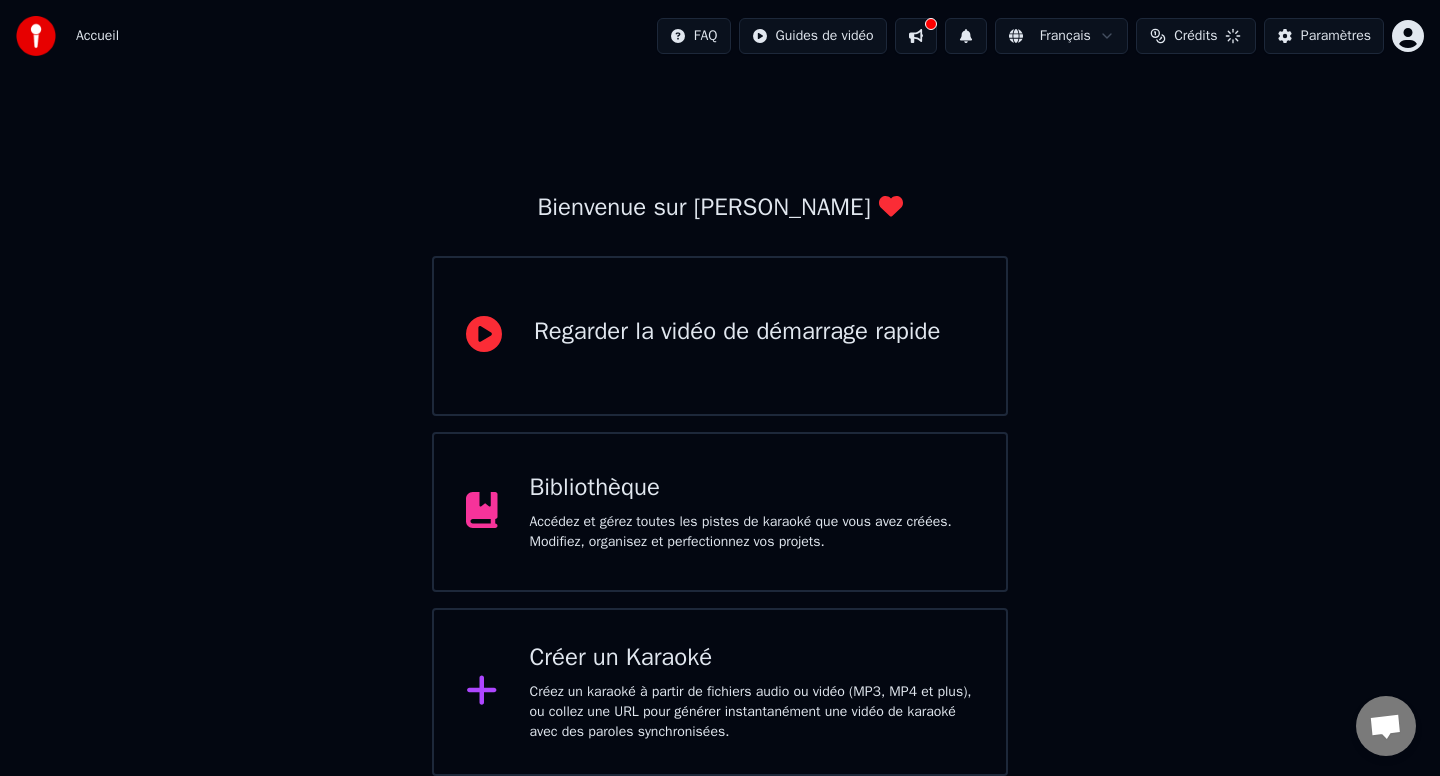 click on "Créer un Karaoké Créez un karaoké à partir de fichiers audio ou vidéo (MP3, MP4 et plus), ou collez une URL pour générer instantanément une vidéo de karaoké avec des paroles synchronisées." at bounding box center [720, 692] 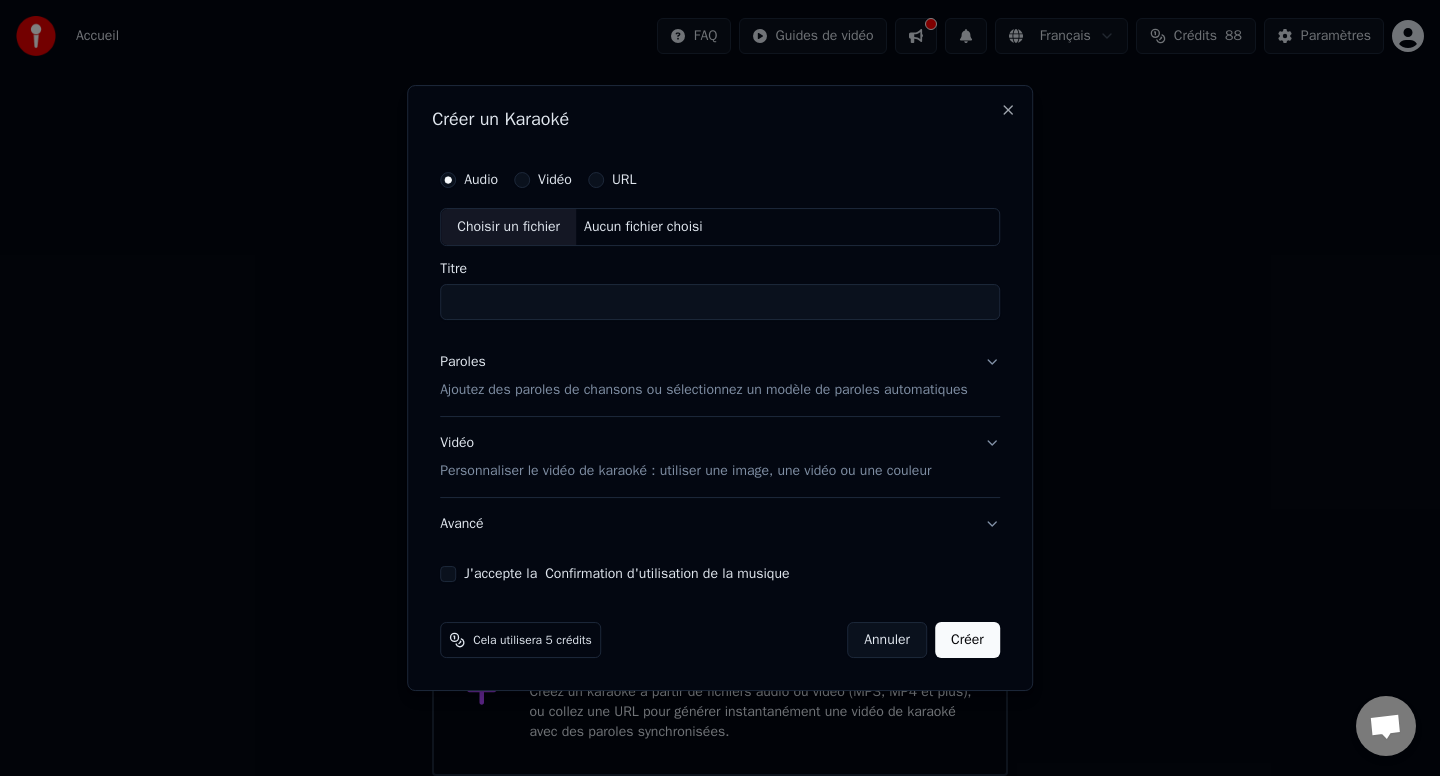 click on "Choisir un fichier" at bounding box center (508, 227) 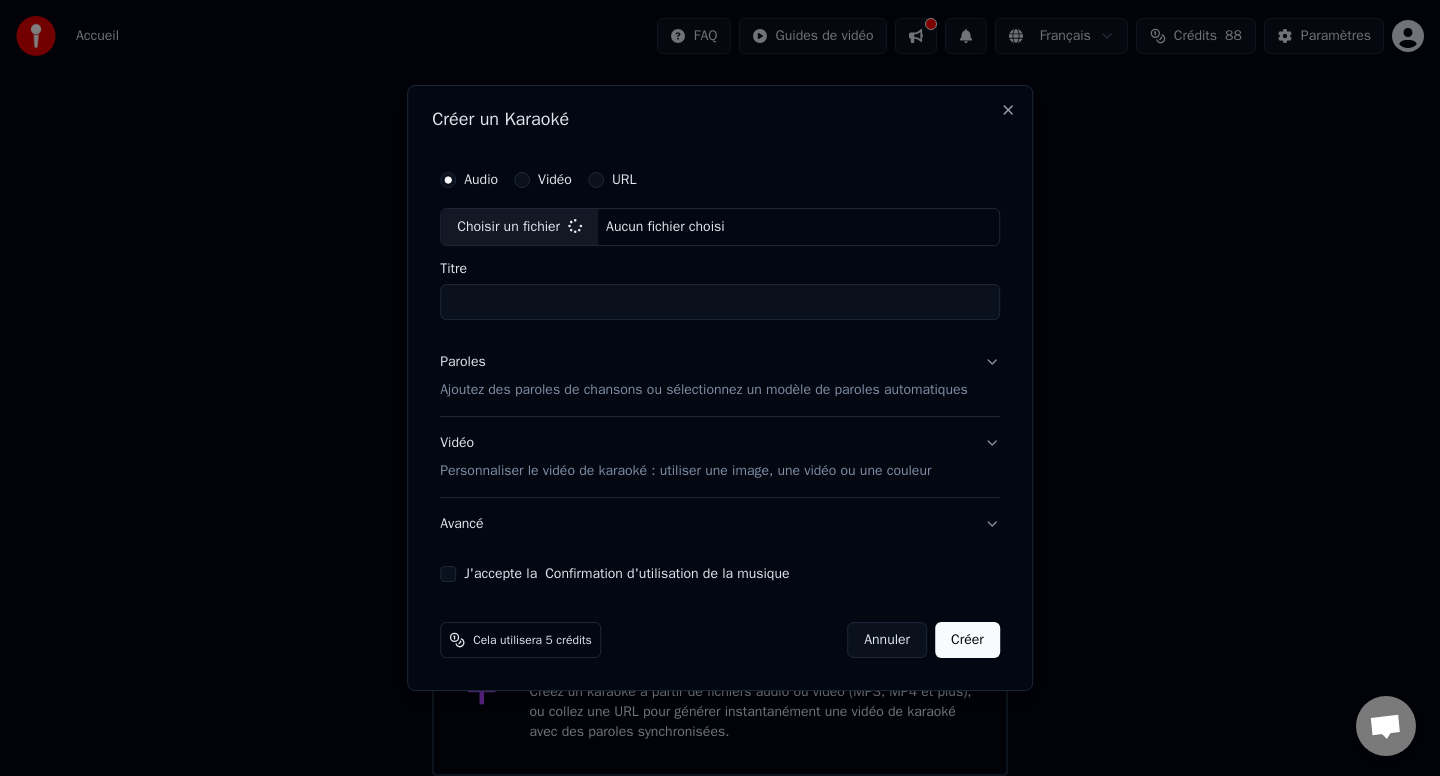 type on "*******" 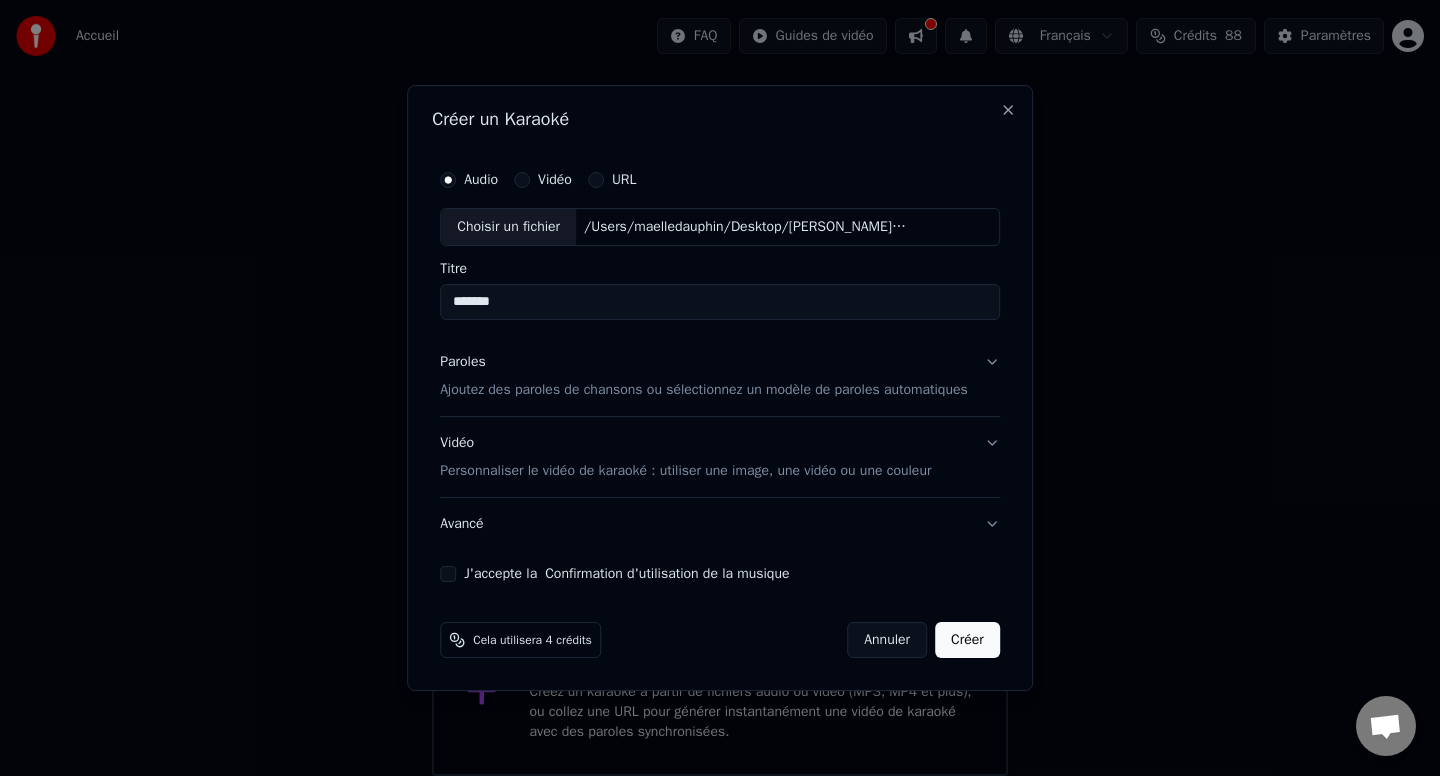 click on "Paroles Ajoutez des paroles de chansons ou sélectionnez un modèle de paroles automatiques" at bounding box center [704, 376] 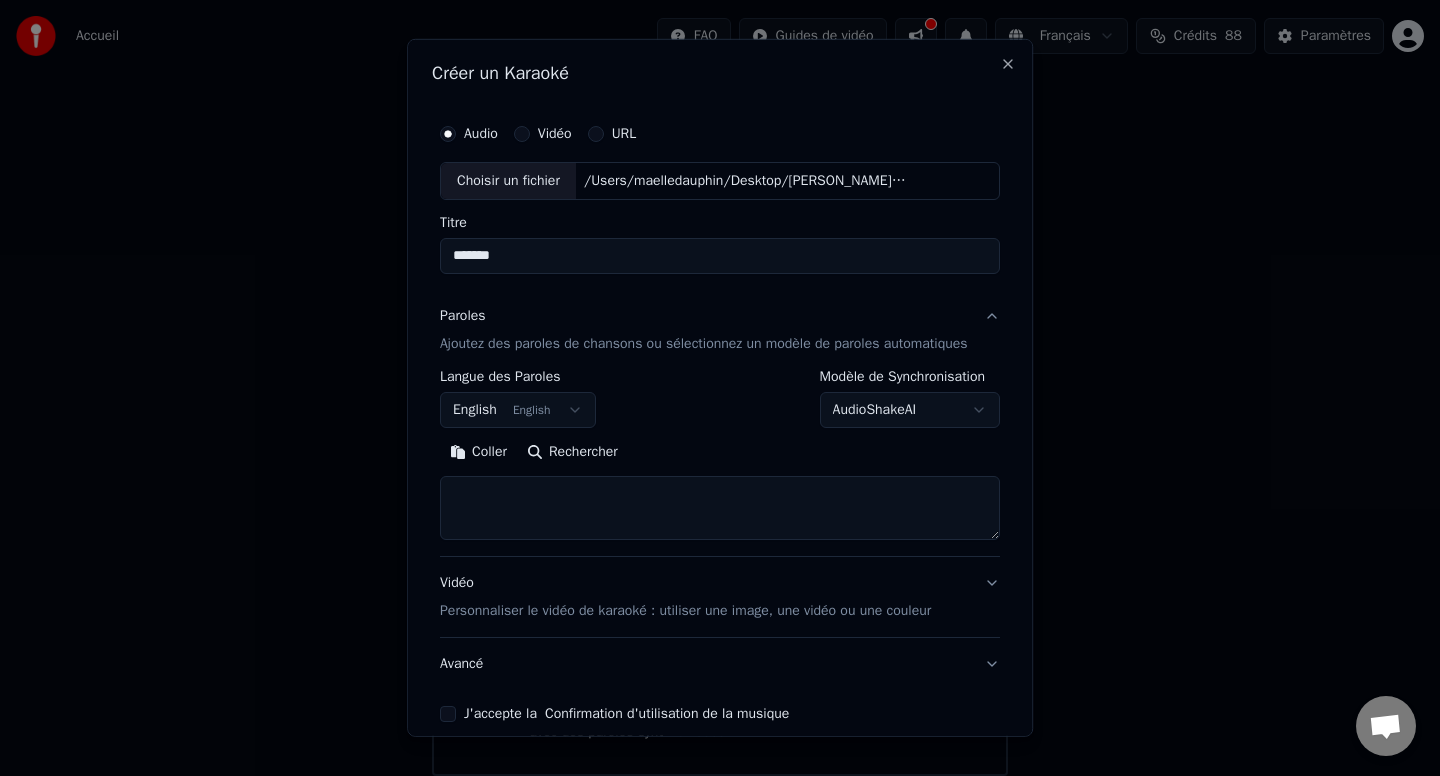 click on "**********" at bounding box center [720, 388] 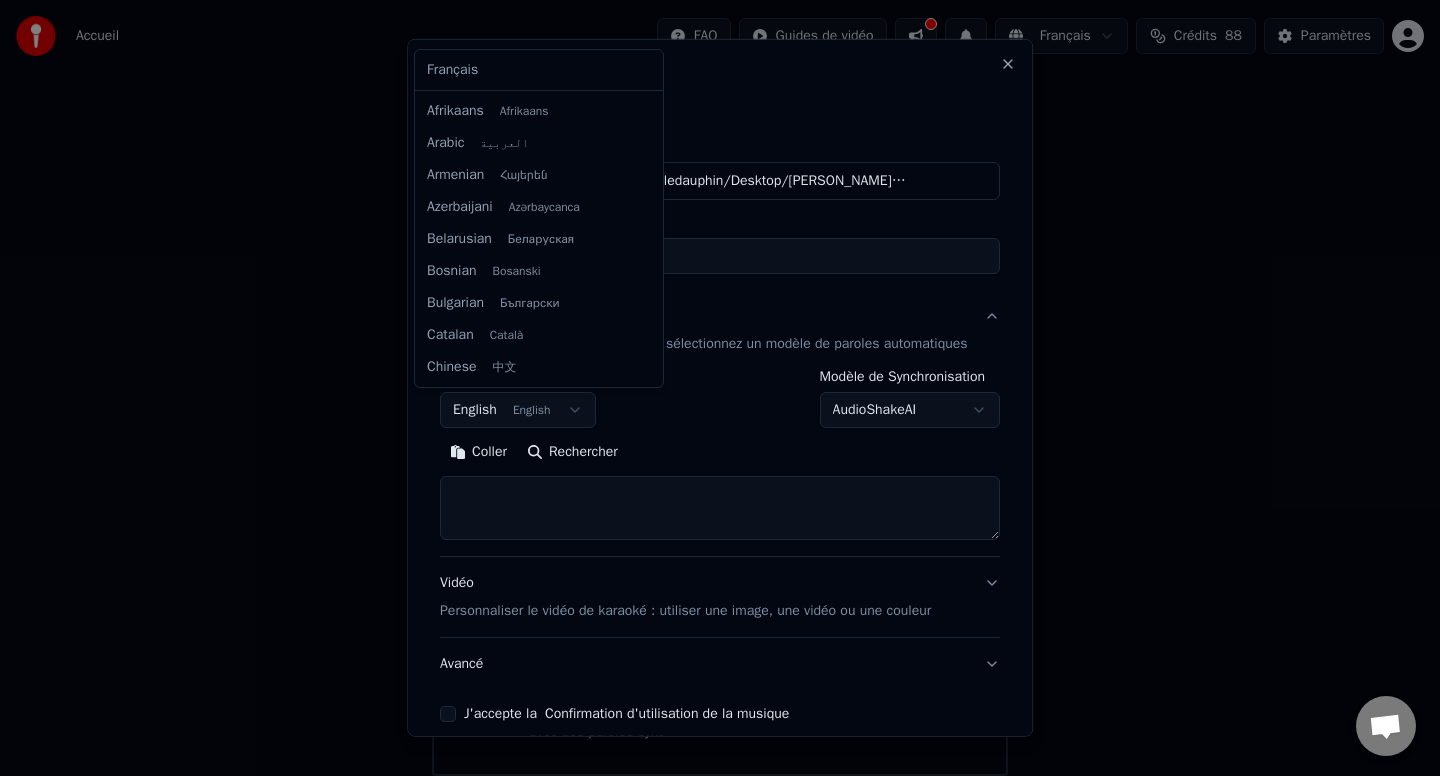 scroll, scrollTop: 160, scrollLeft: 0, axis: vertical 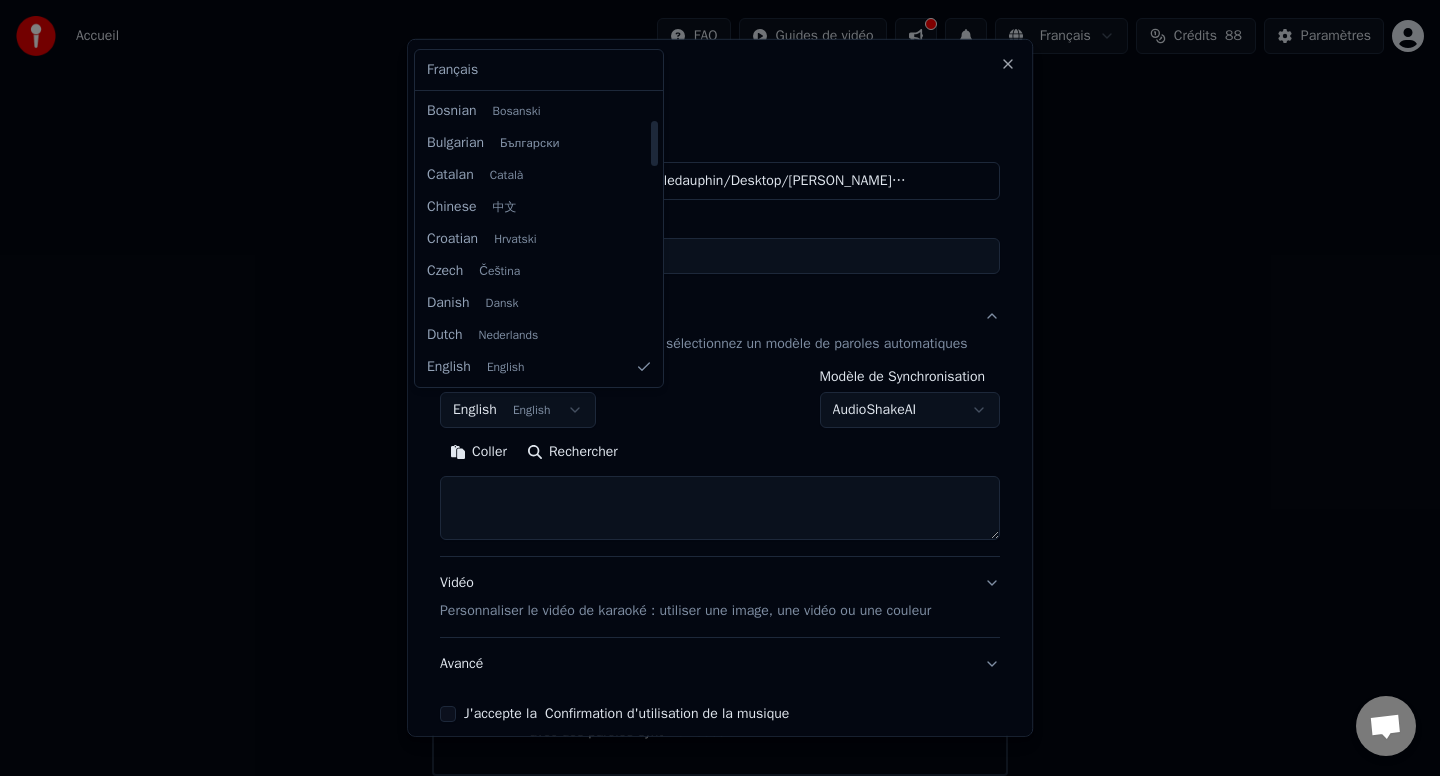 select on "**" 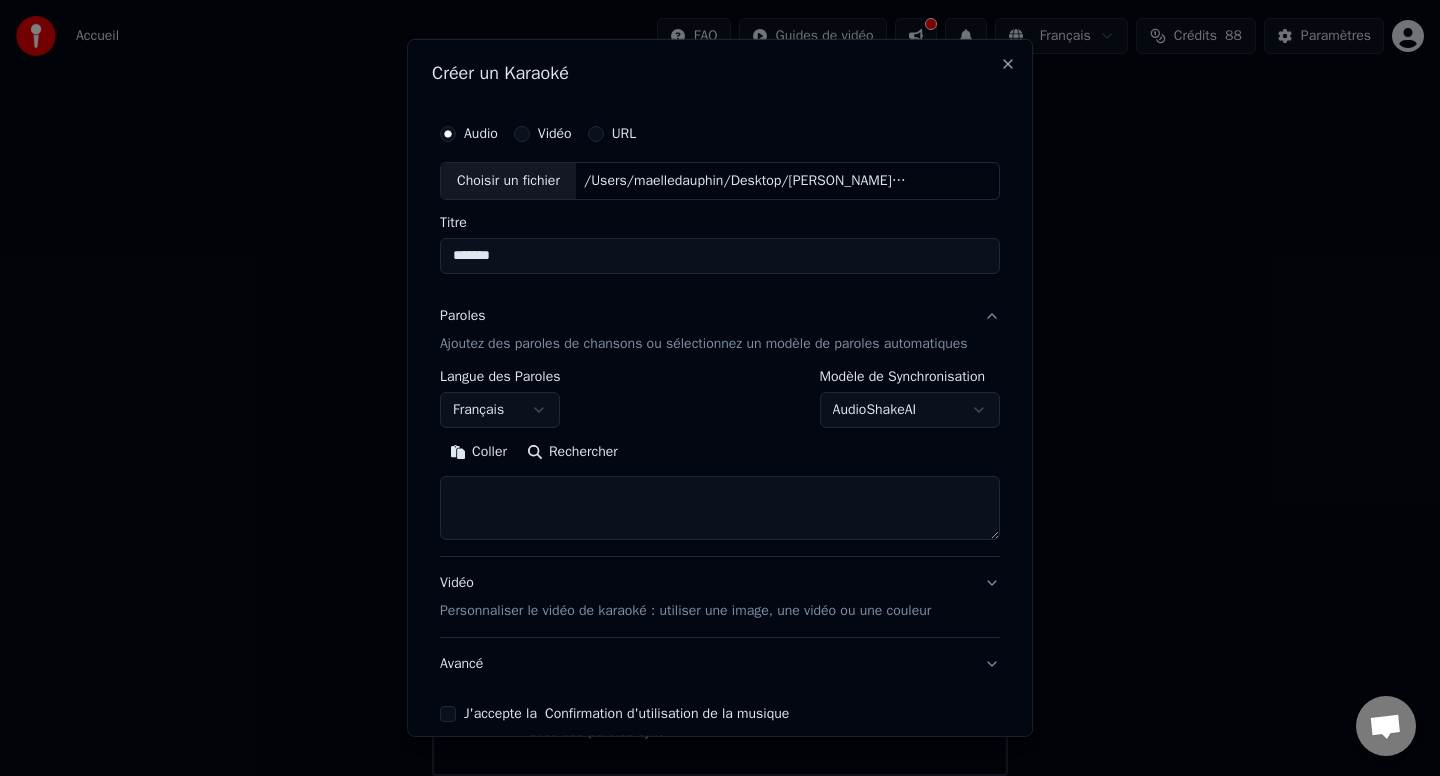 click at bounding box center (720, 508) 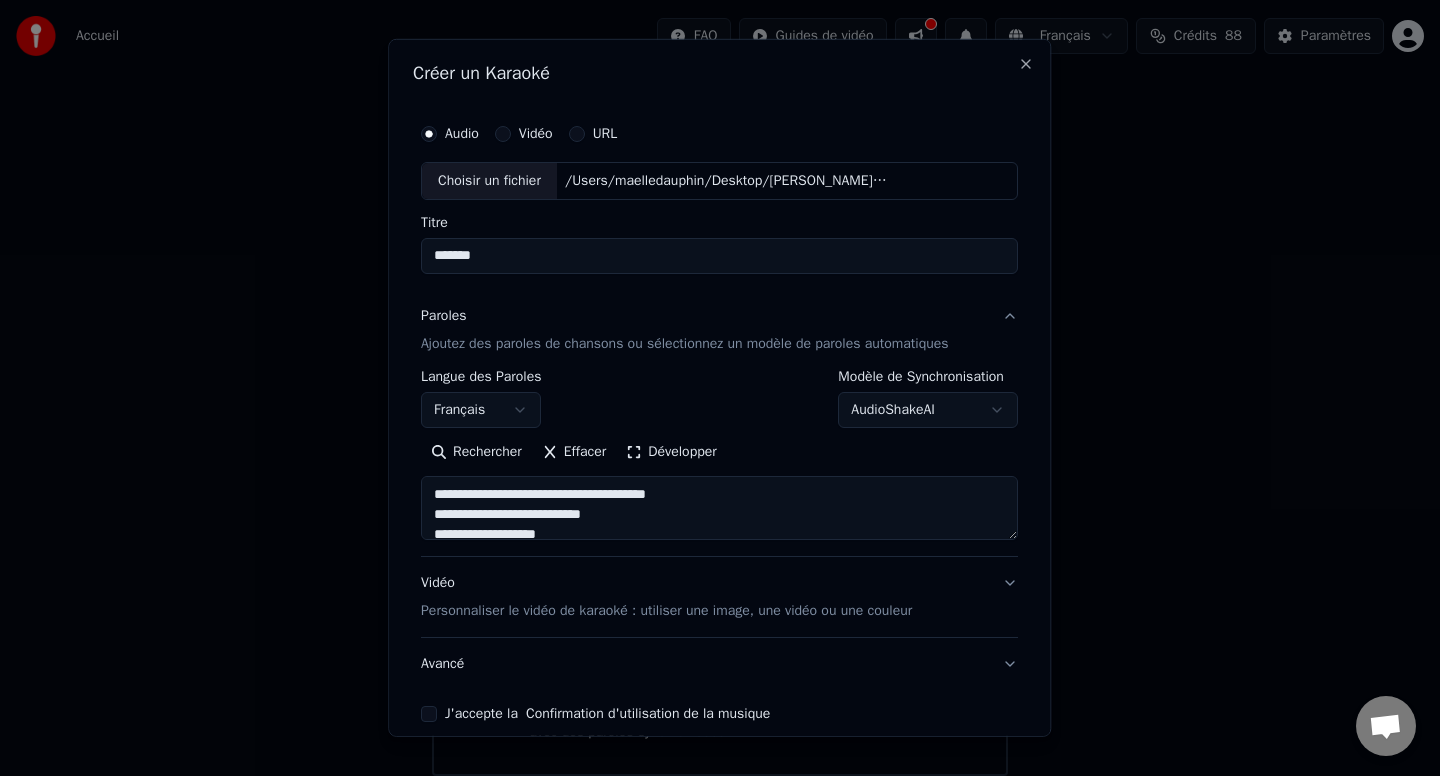 scroll, scrollTop: 844, scrollLeft: 0, axis: vertical 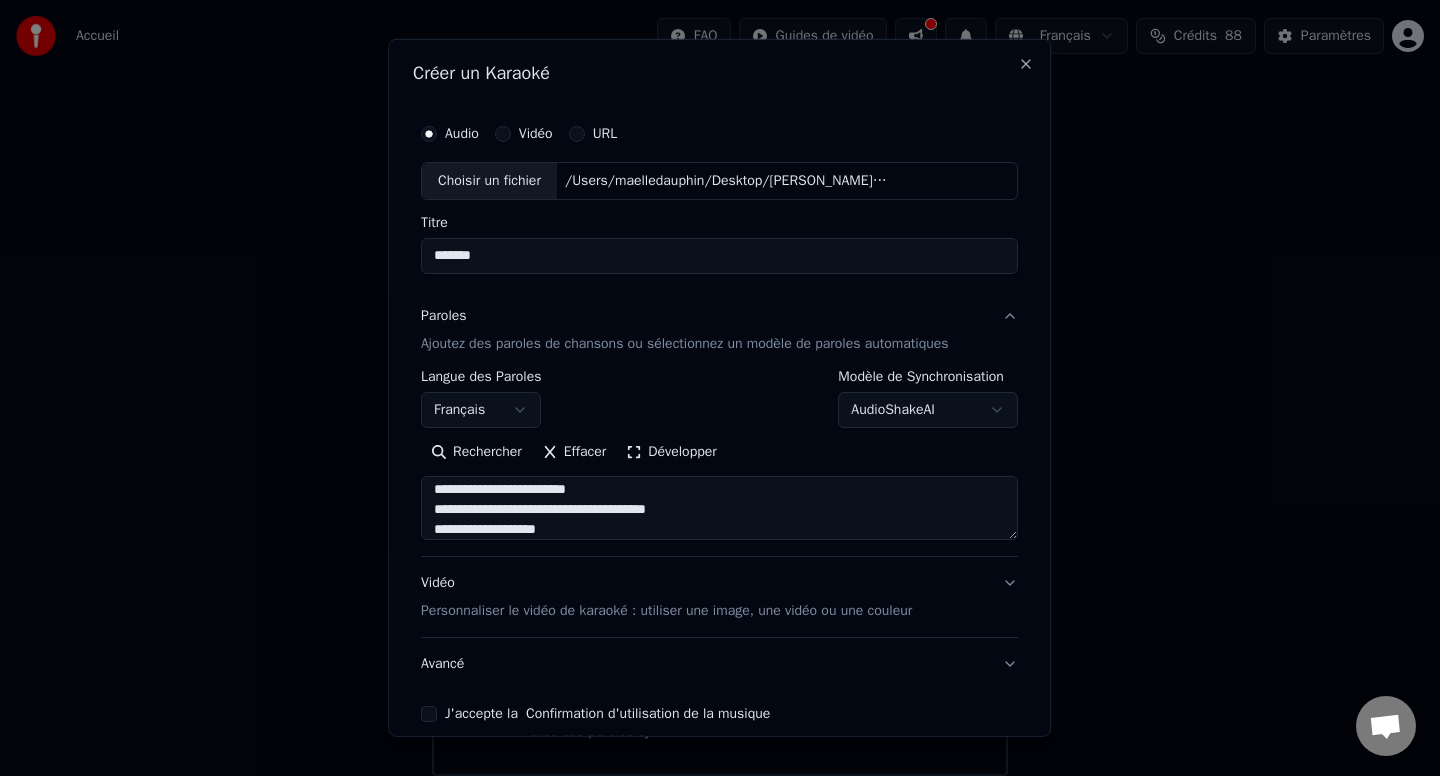 type on "**********" 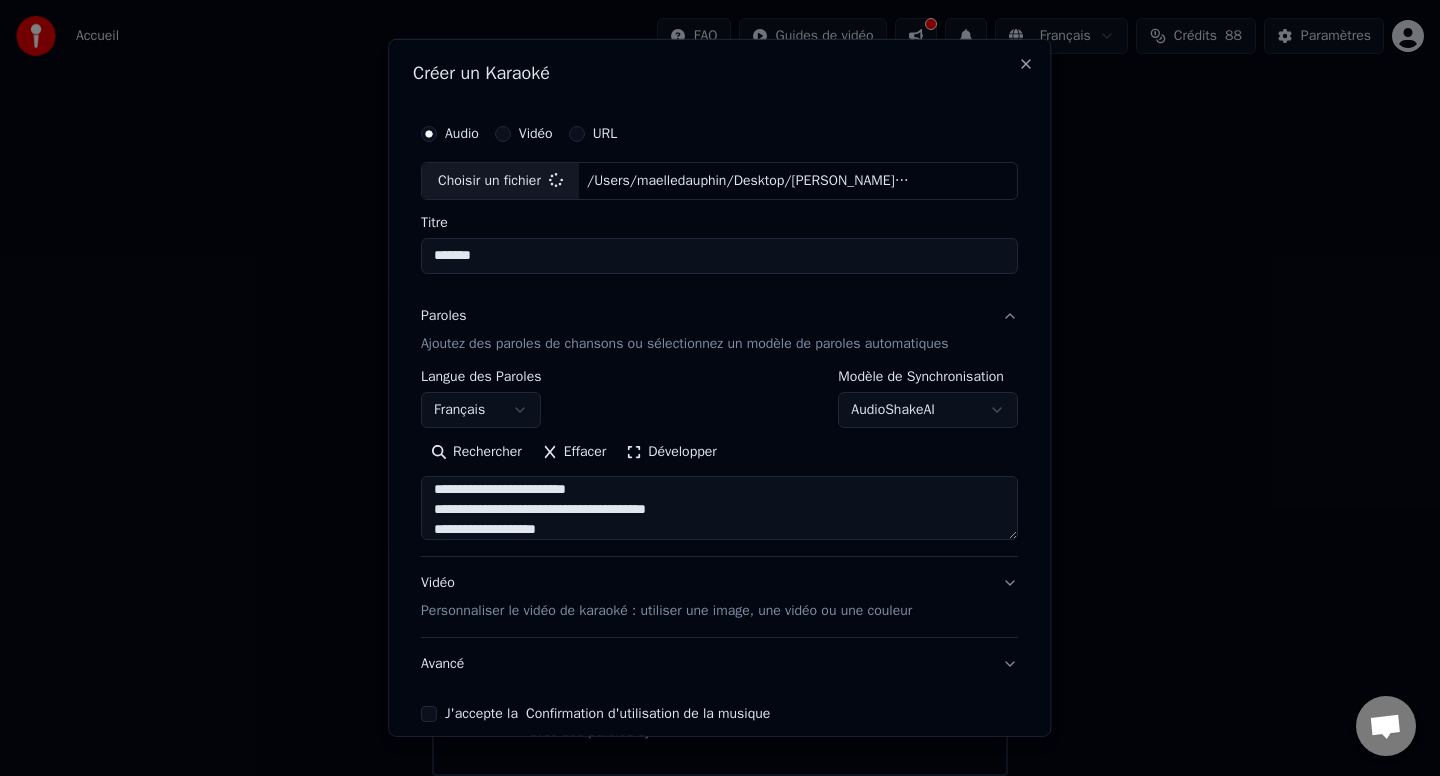 type on "**********" 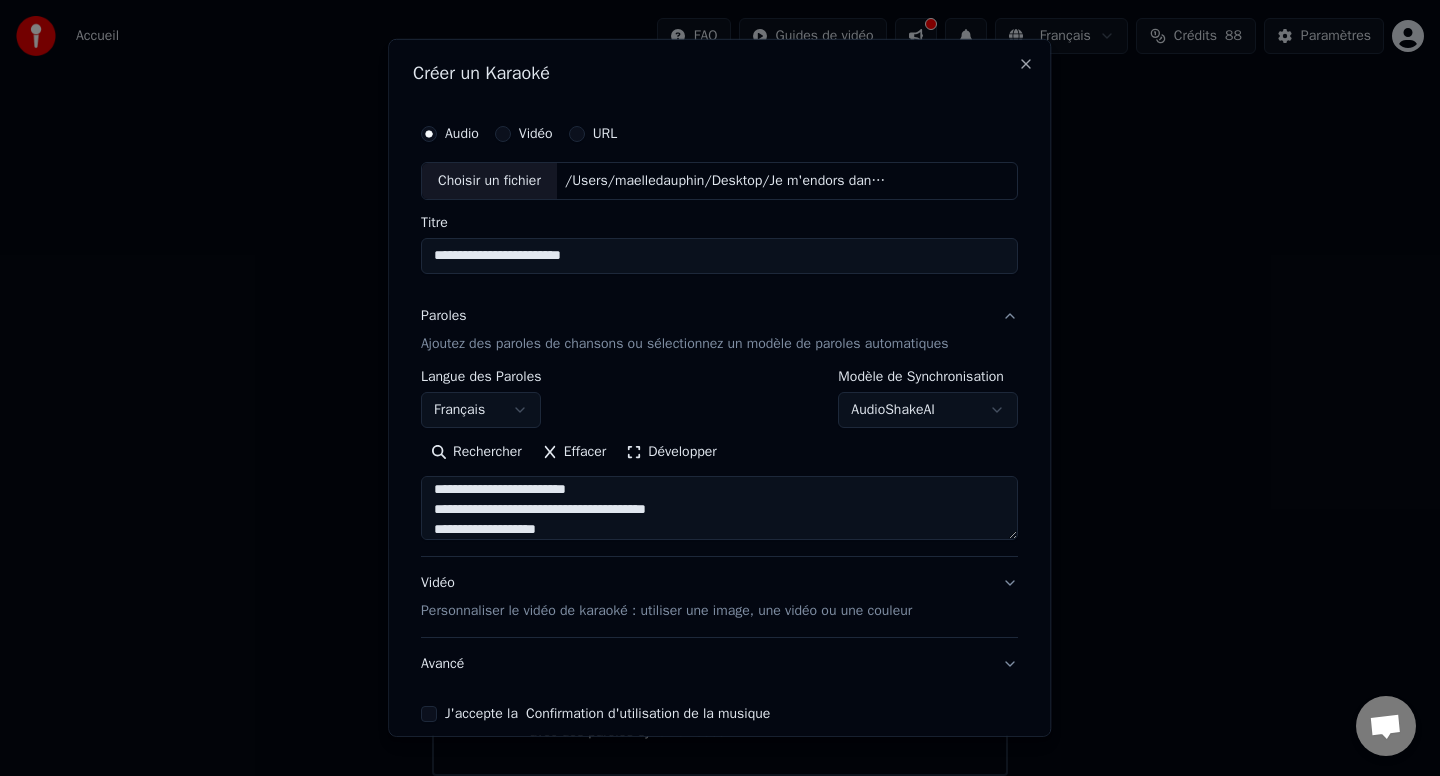 click at bounding box center [719, 508] 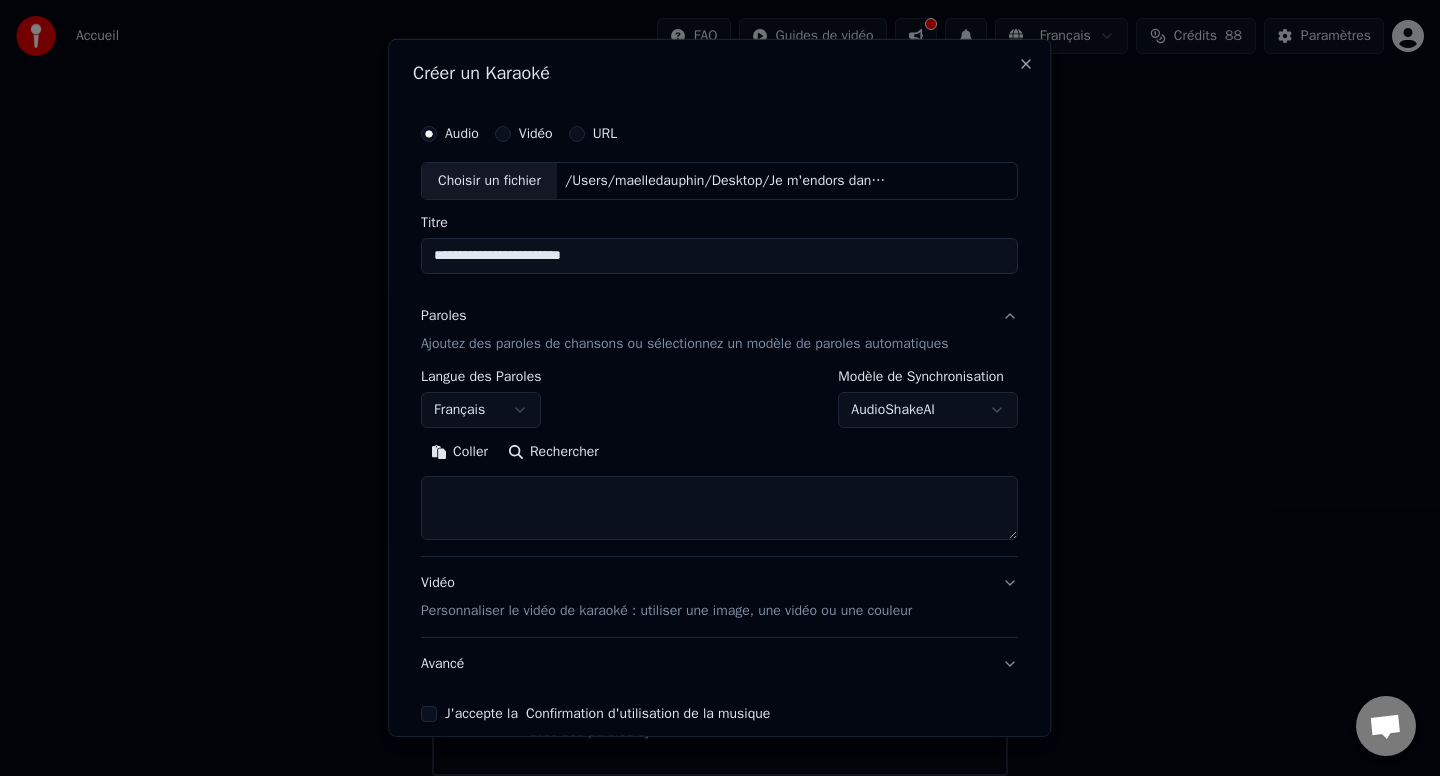 scroll, scrollTop: 0, scrollLeft: 0, axis: both 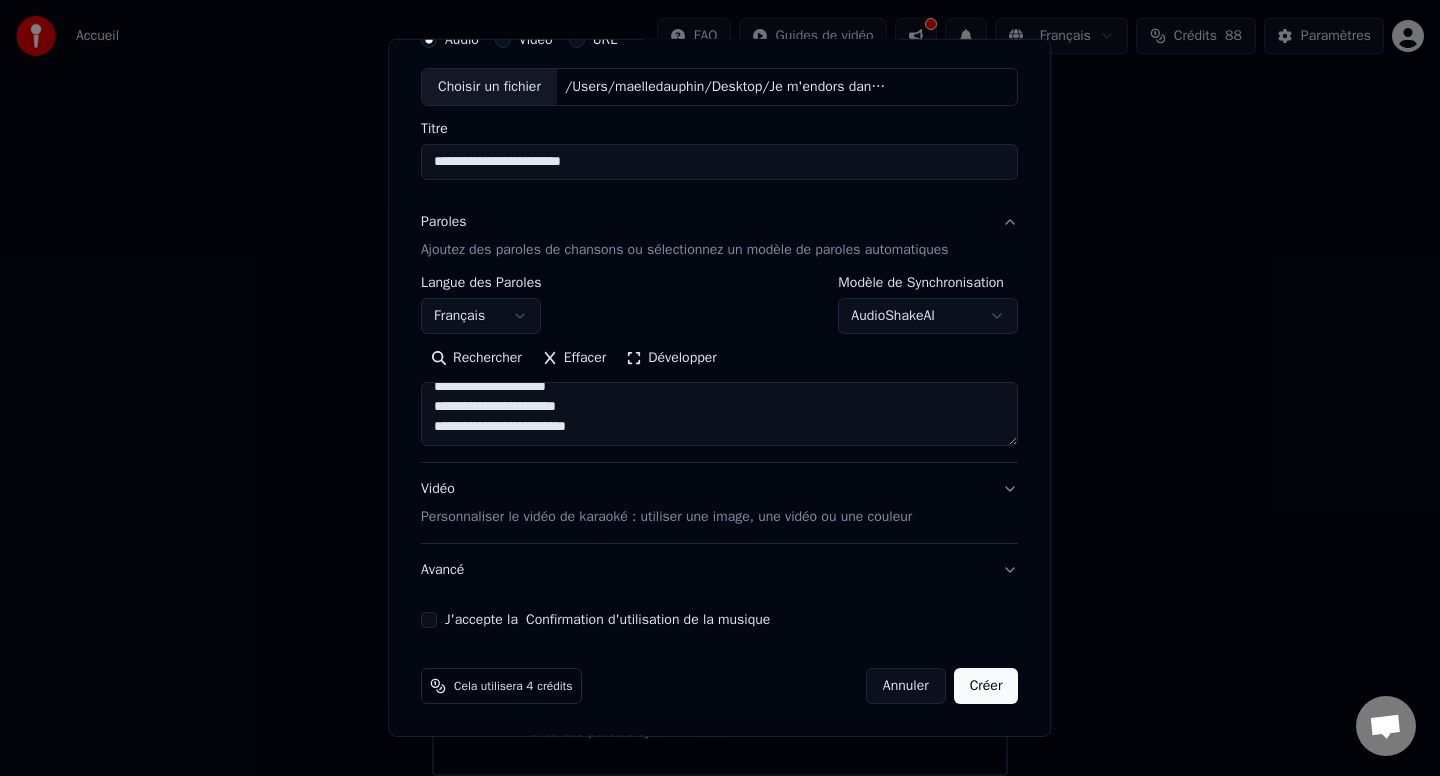 type on "**********" 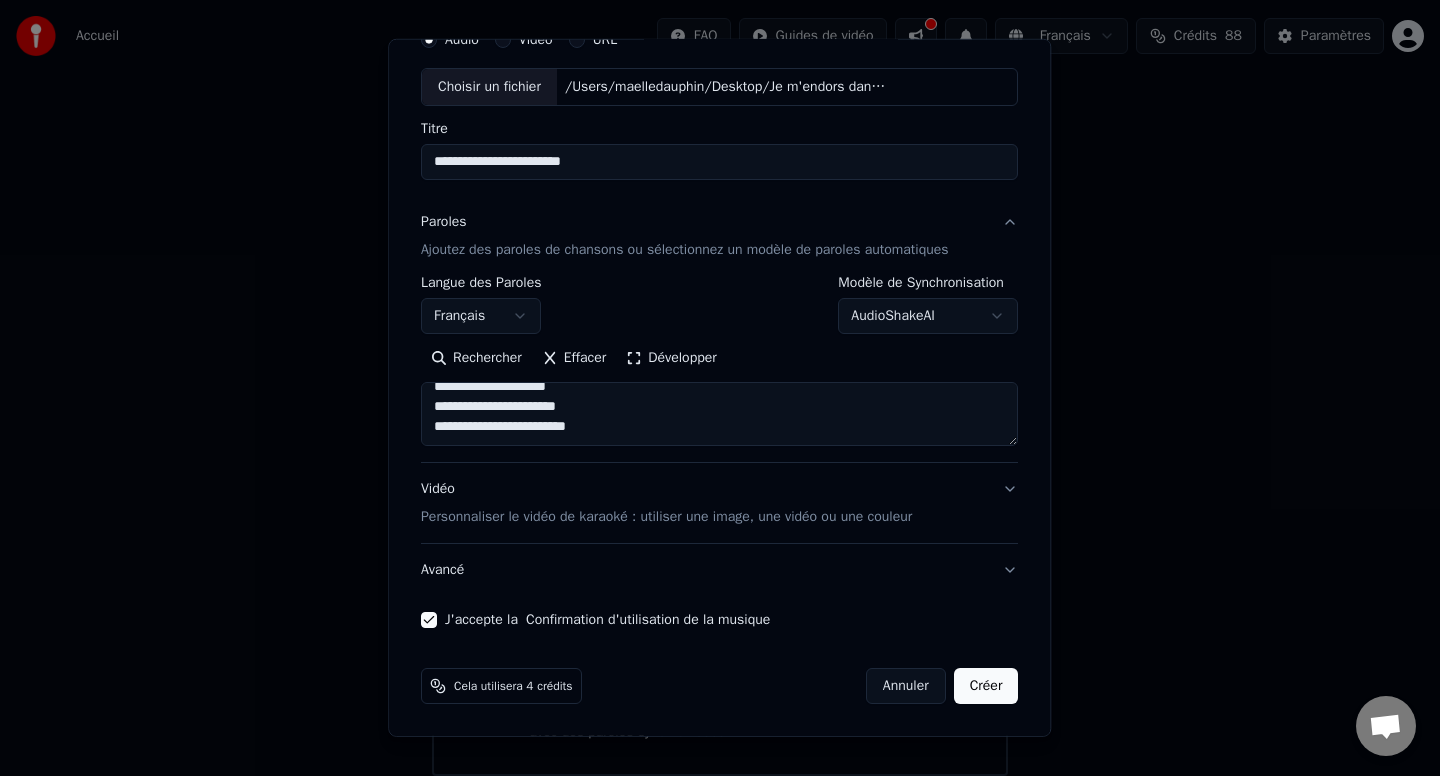 click on "Créer" at bounding box center [986, 686] 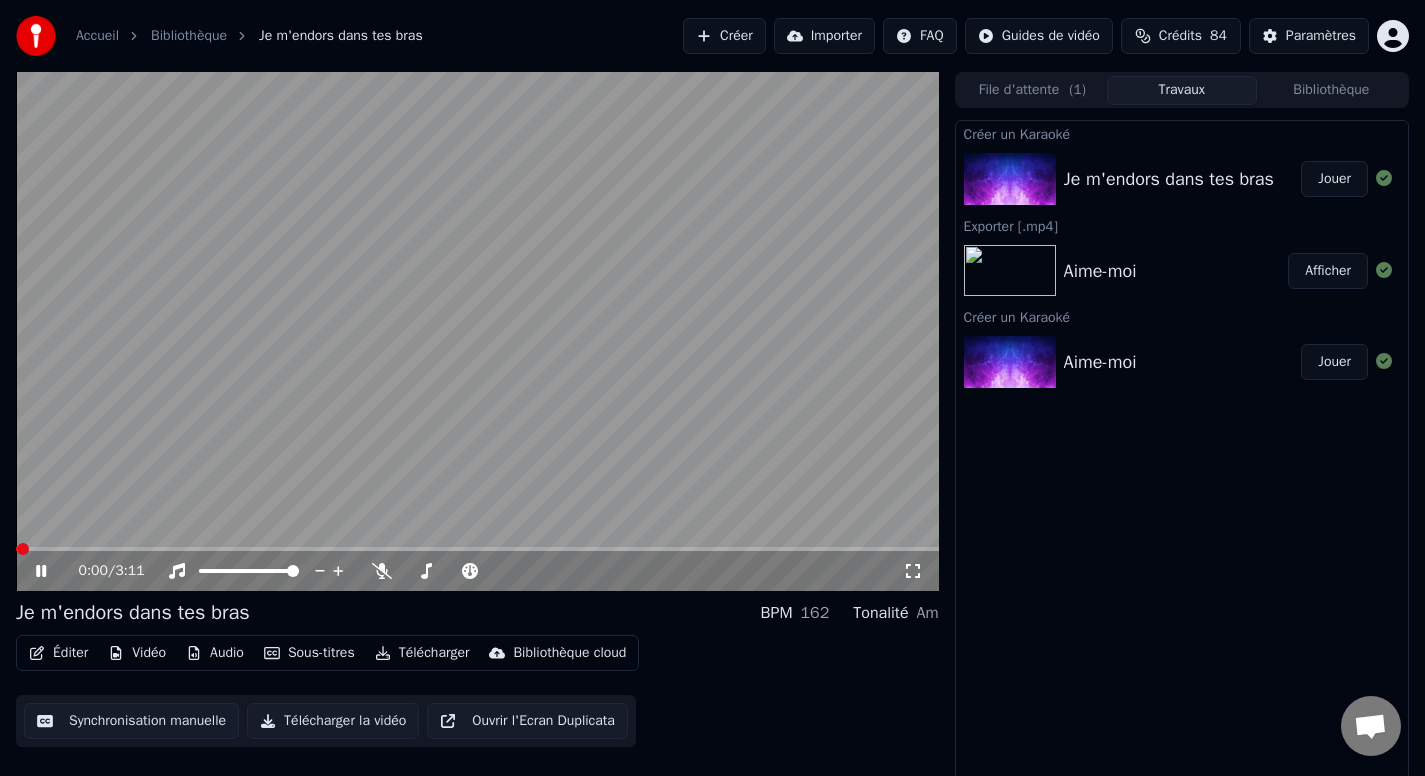 click 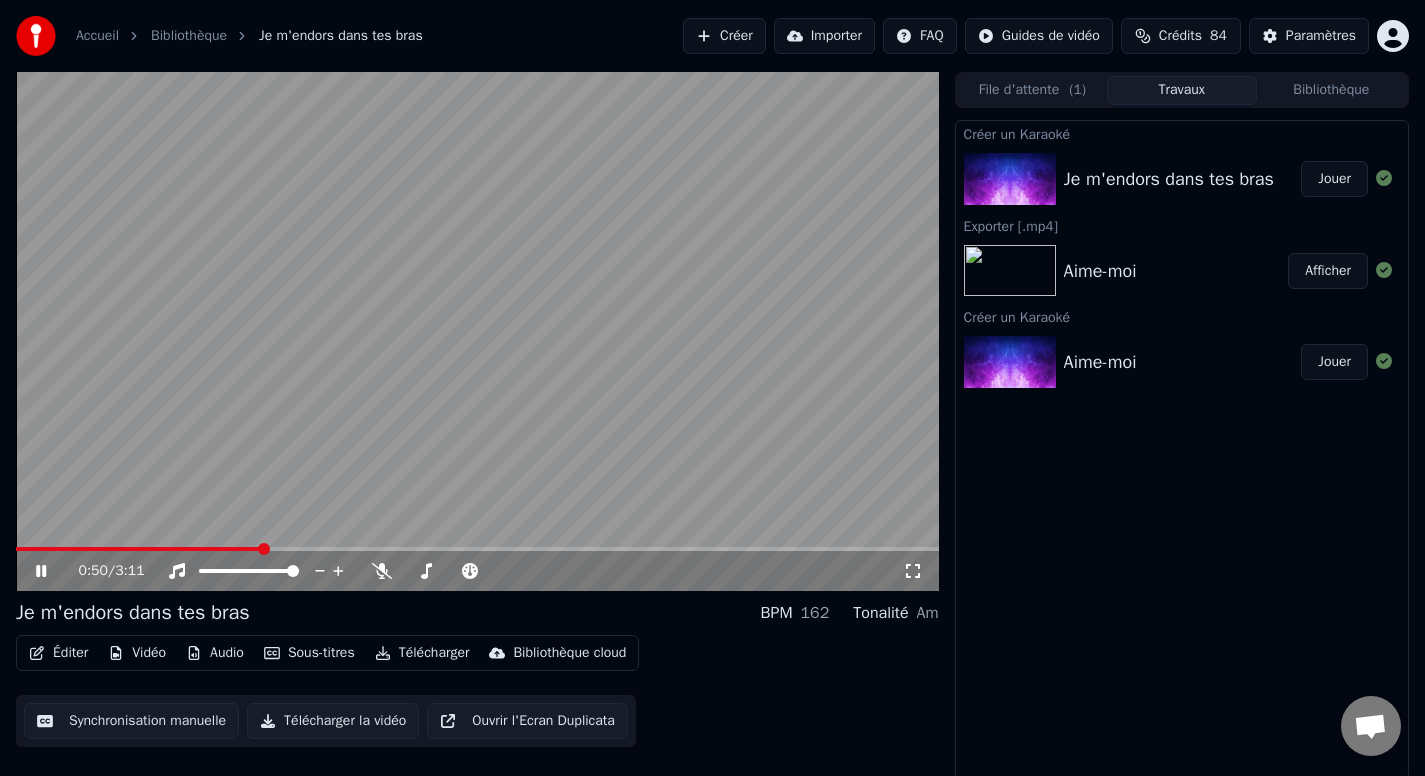 click 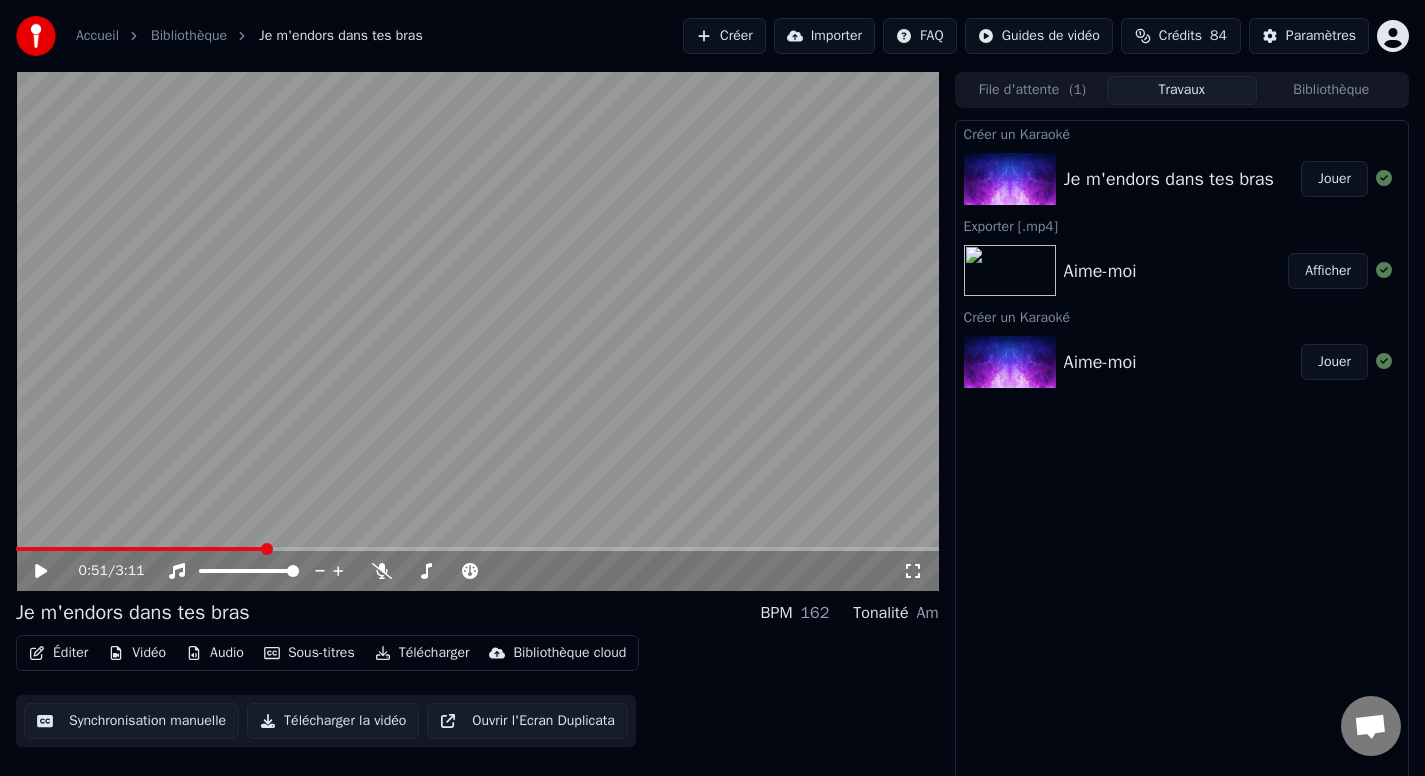 click on "Télécharger" at bounding box center [422, 653] 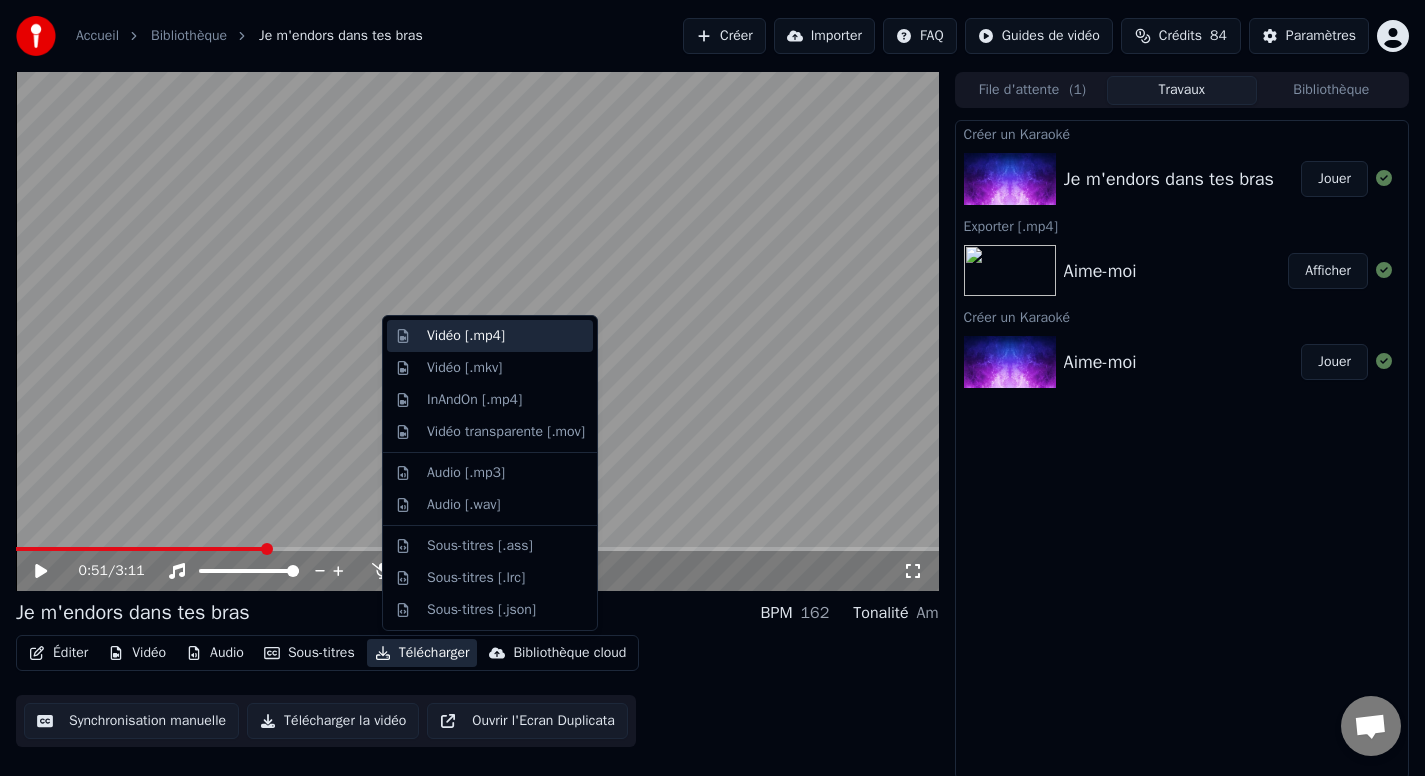 click on "Vidéo [.mp4]" at bounding box center (466, 336) 